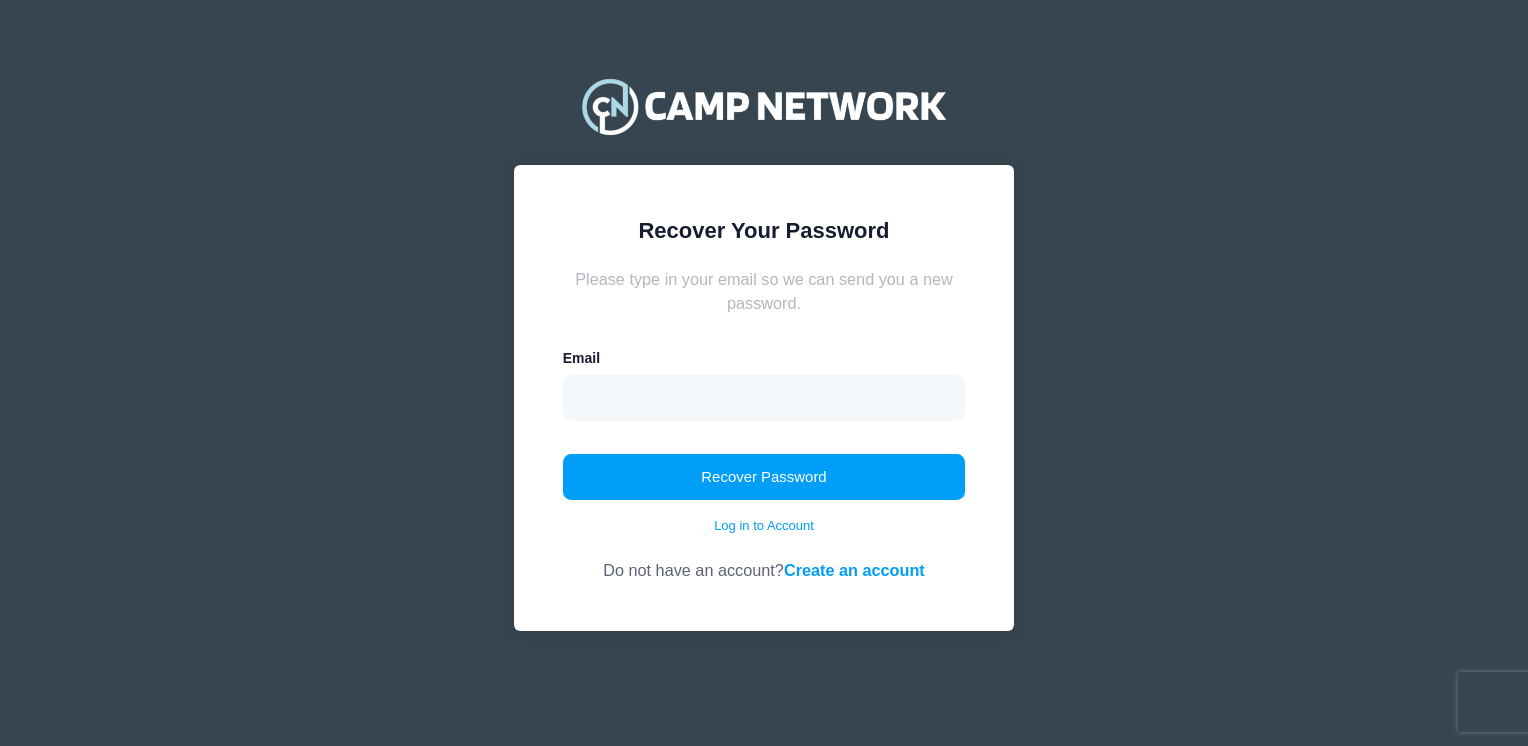 scroll, scrollTop: 0, scrollLeft: 0, axis: both 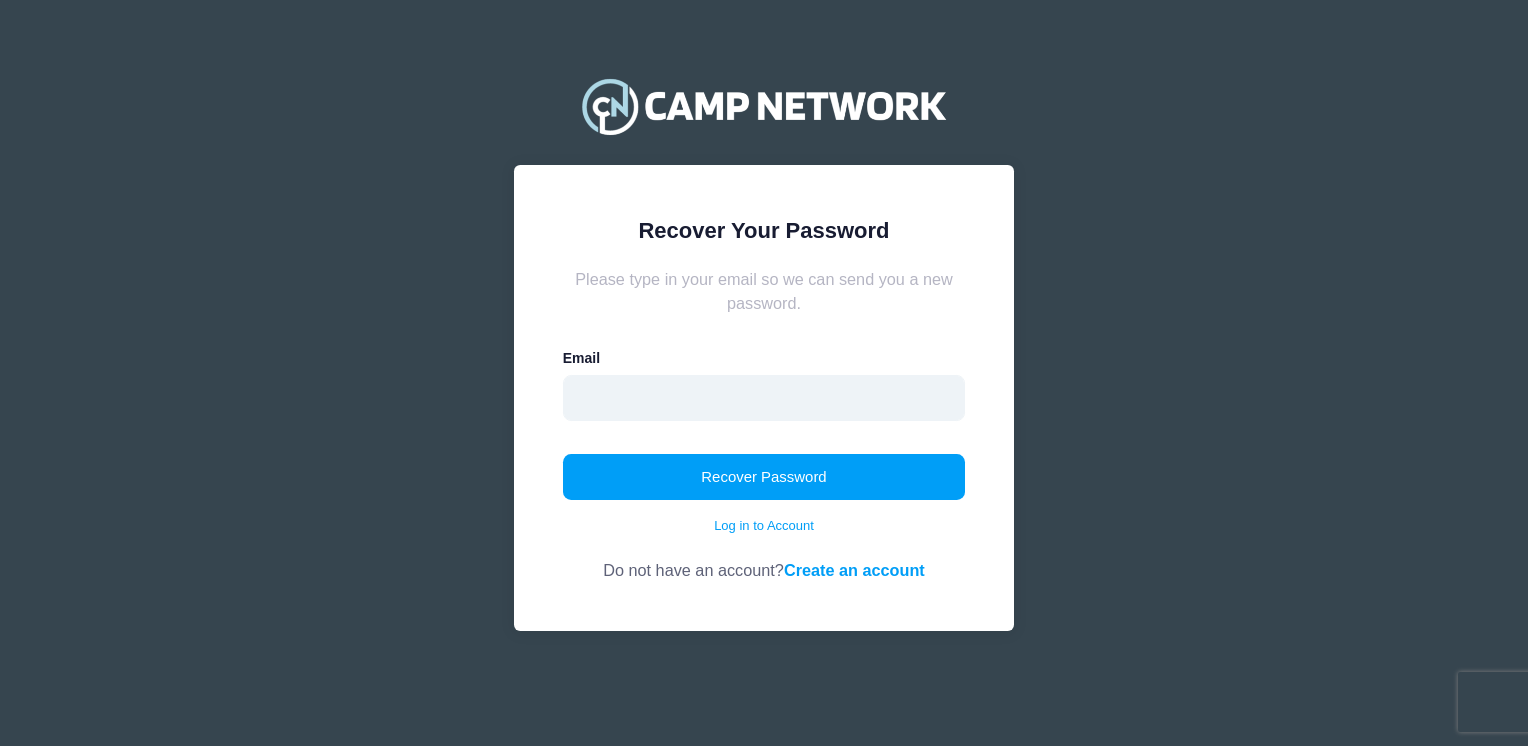 click at bounding box center [764, 398] 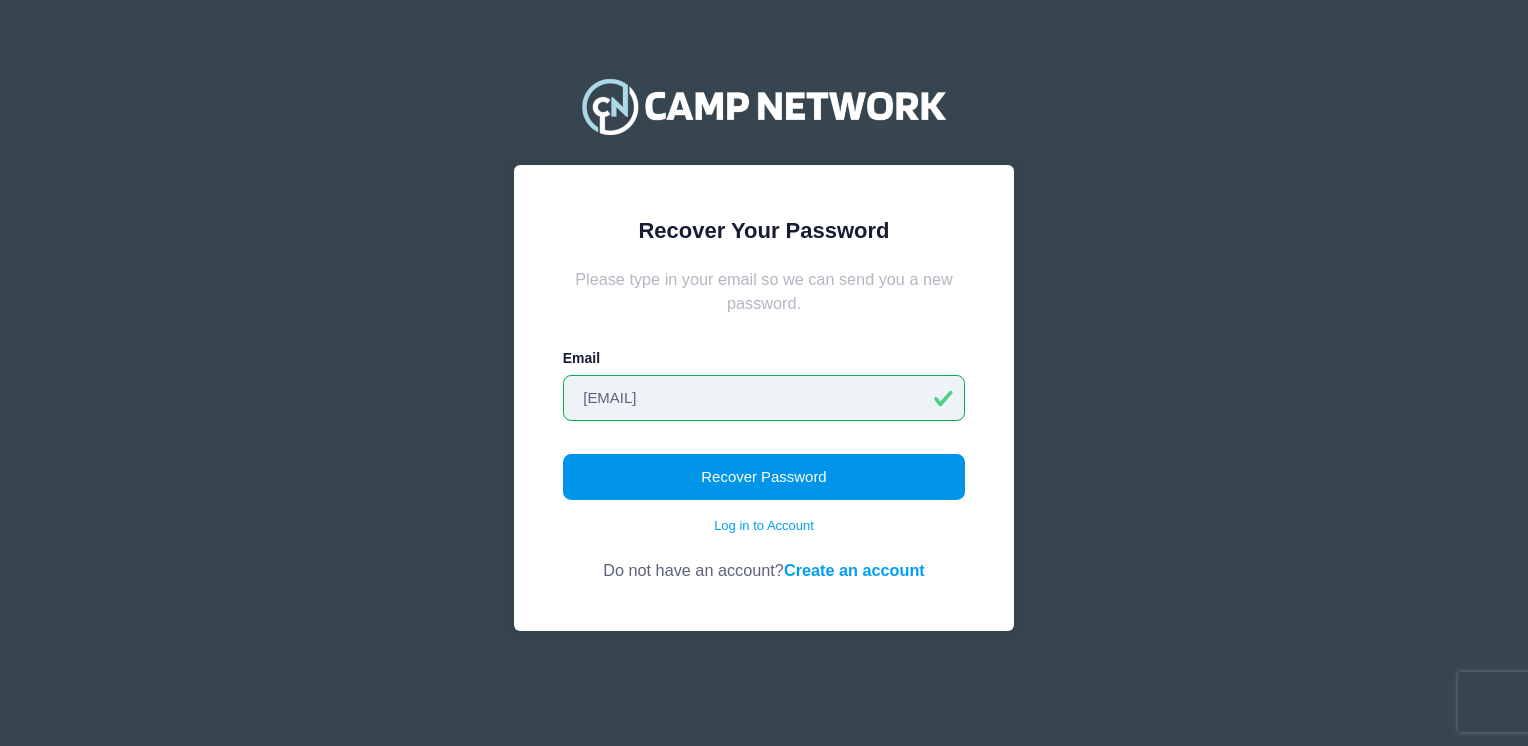 type on "[EMAIL]" 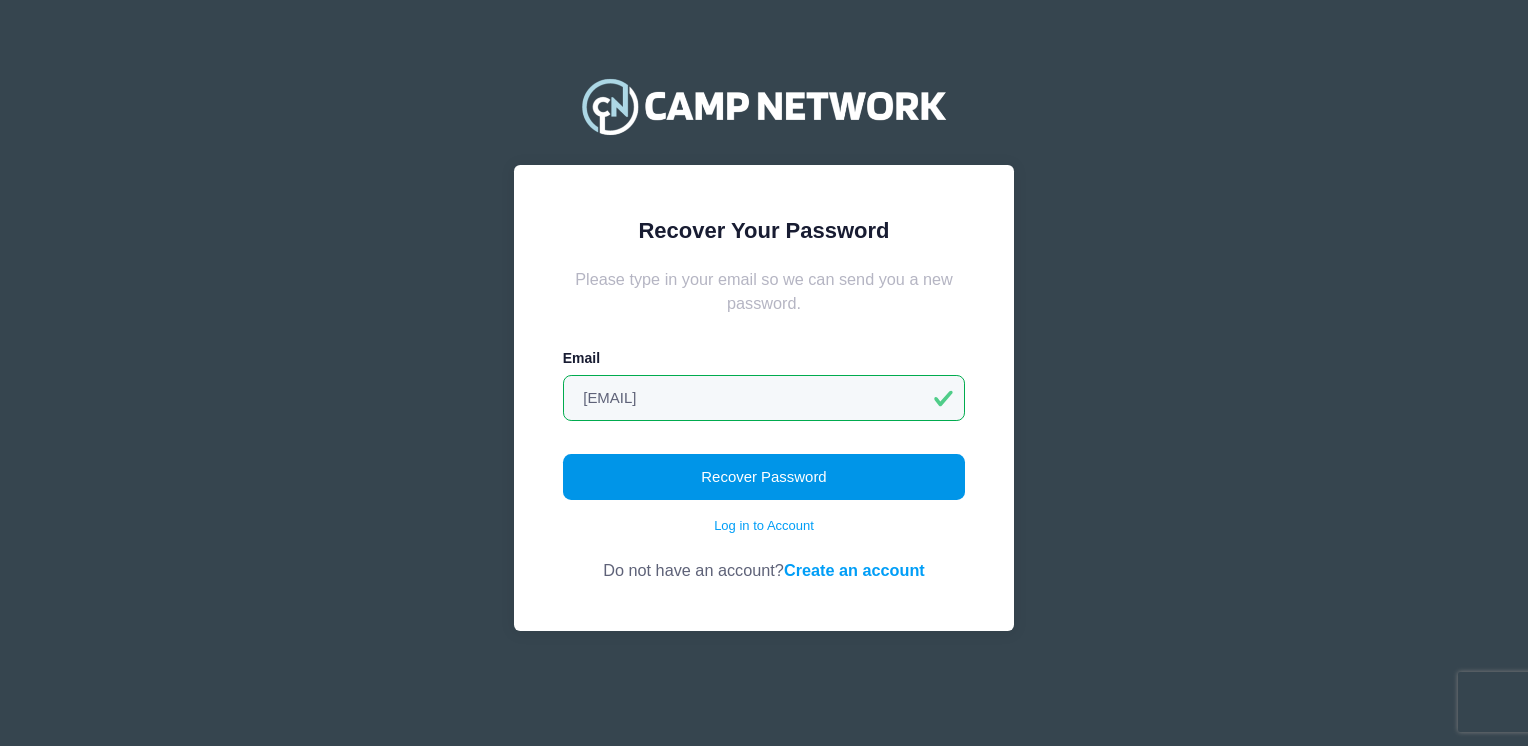 click on "Recover Password" at bounding box center [764, 477] 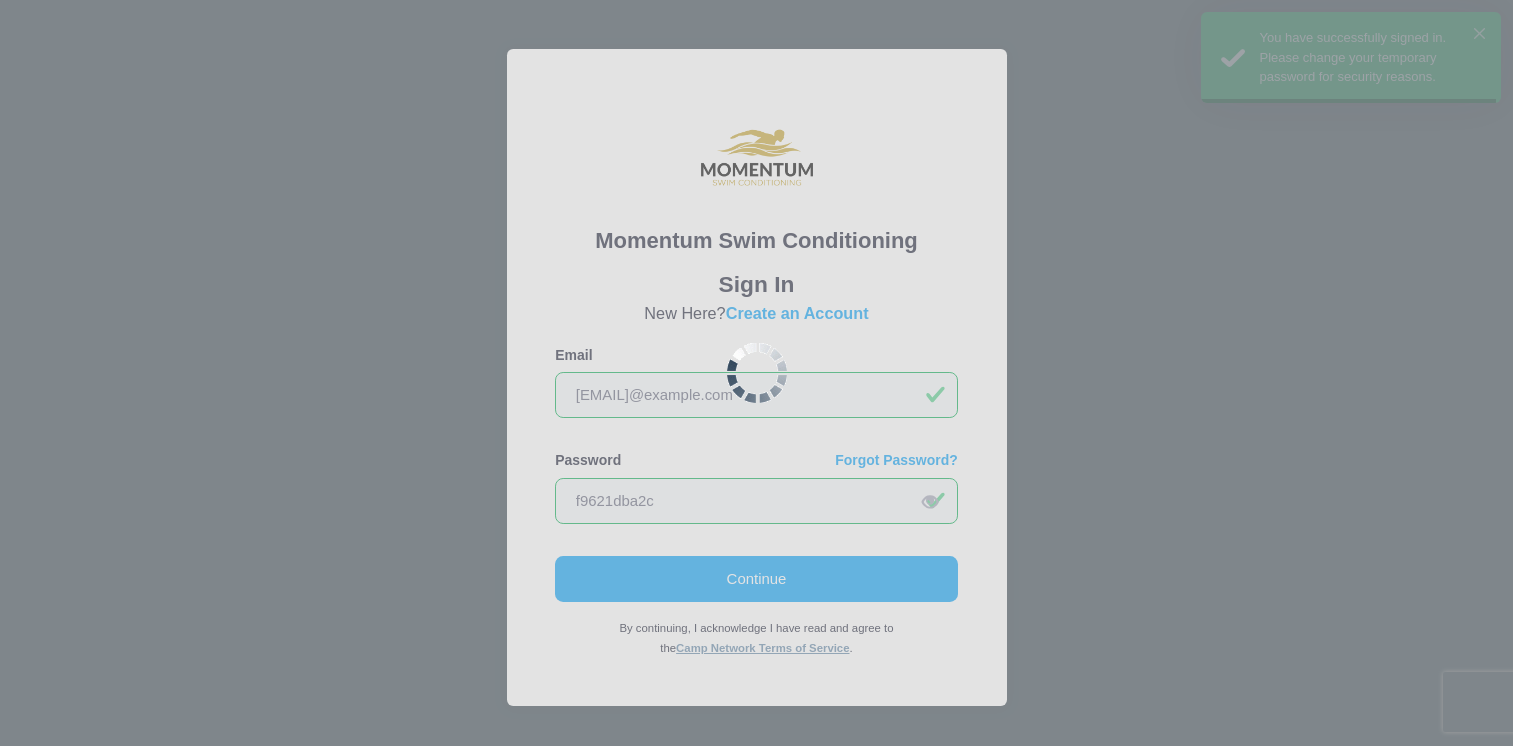 scroll, scrollTop: 0, scrollLeft: 0, axis: both 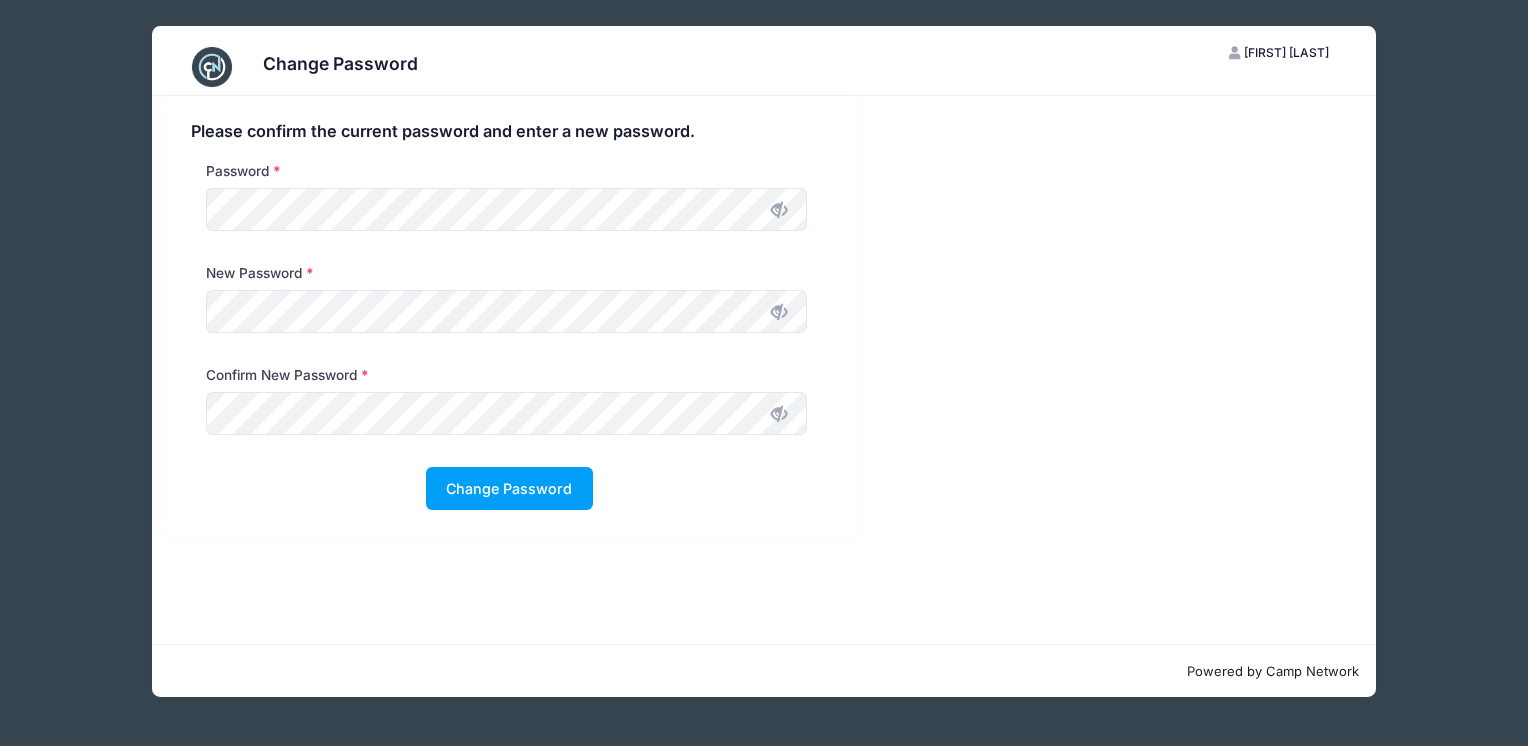 click at bounding box center [779, 312] 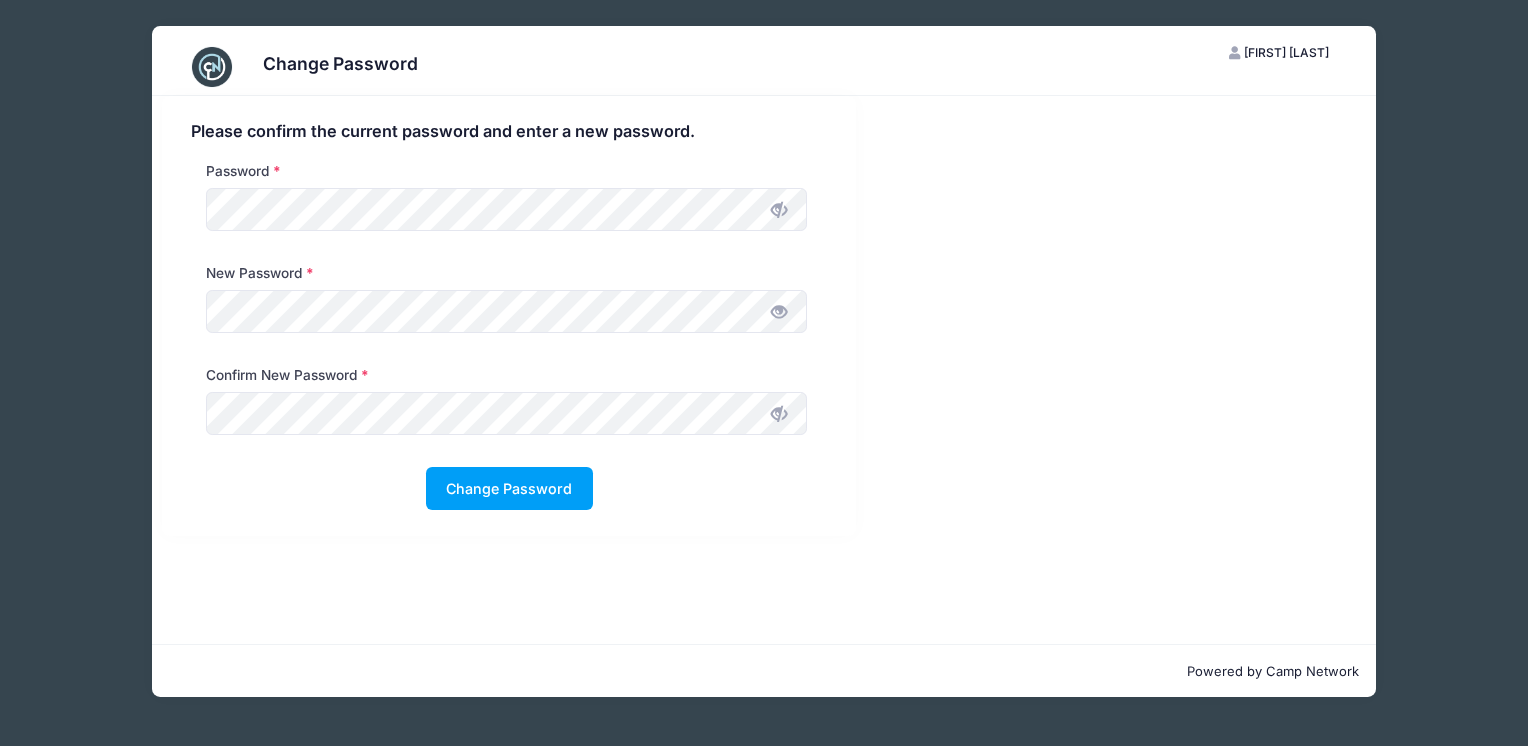click at bounding box center (779, 413) 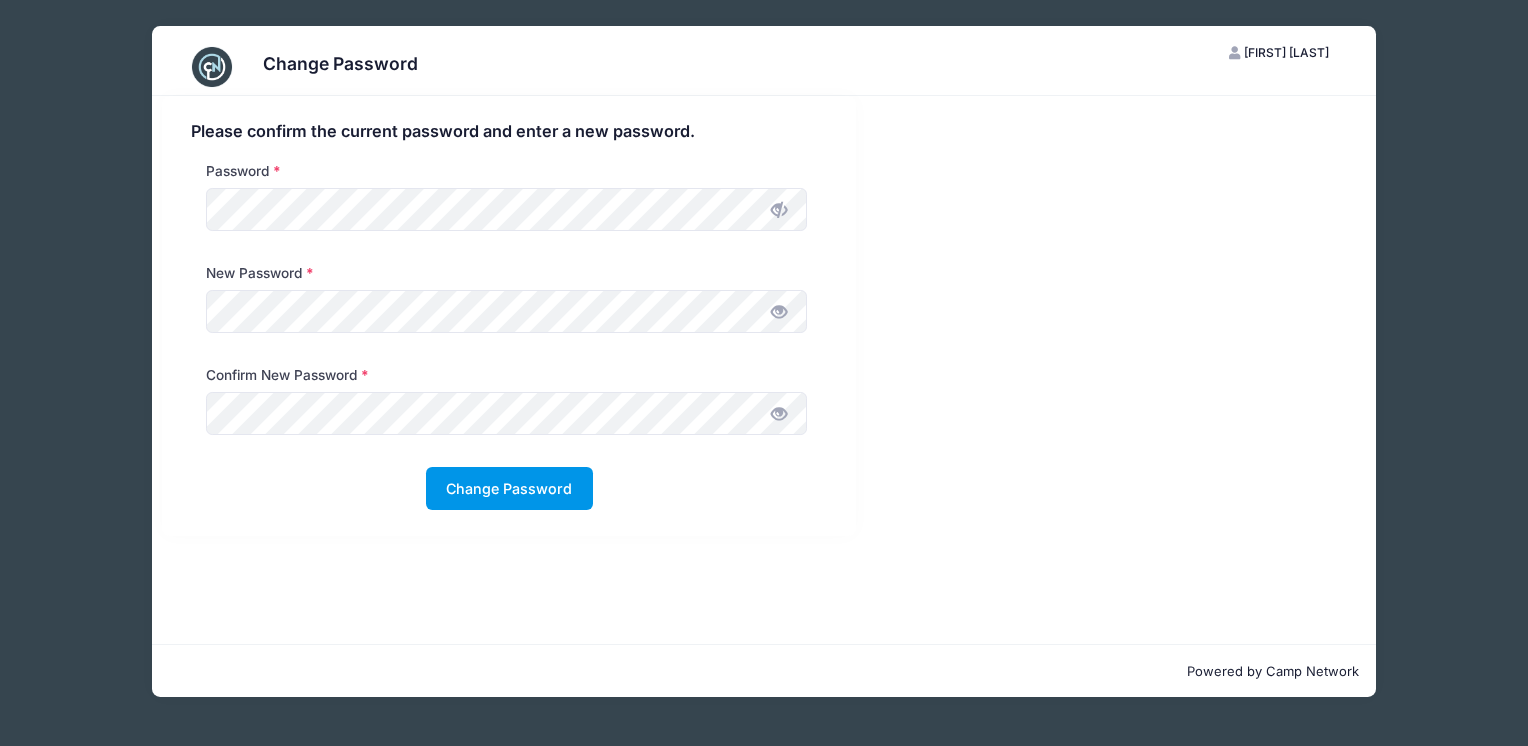 click on "Change Password" at bounding box center [509, 488] 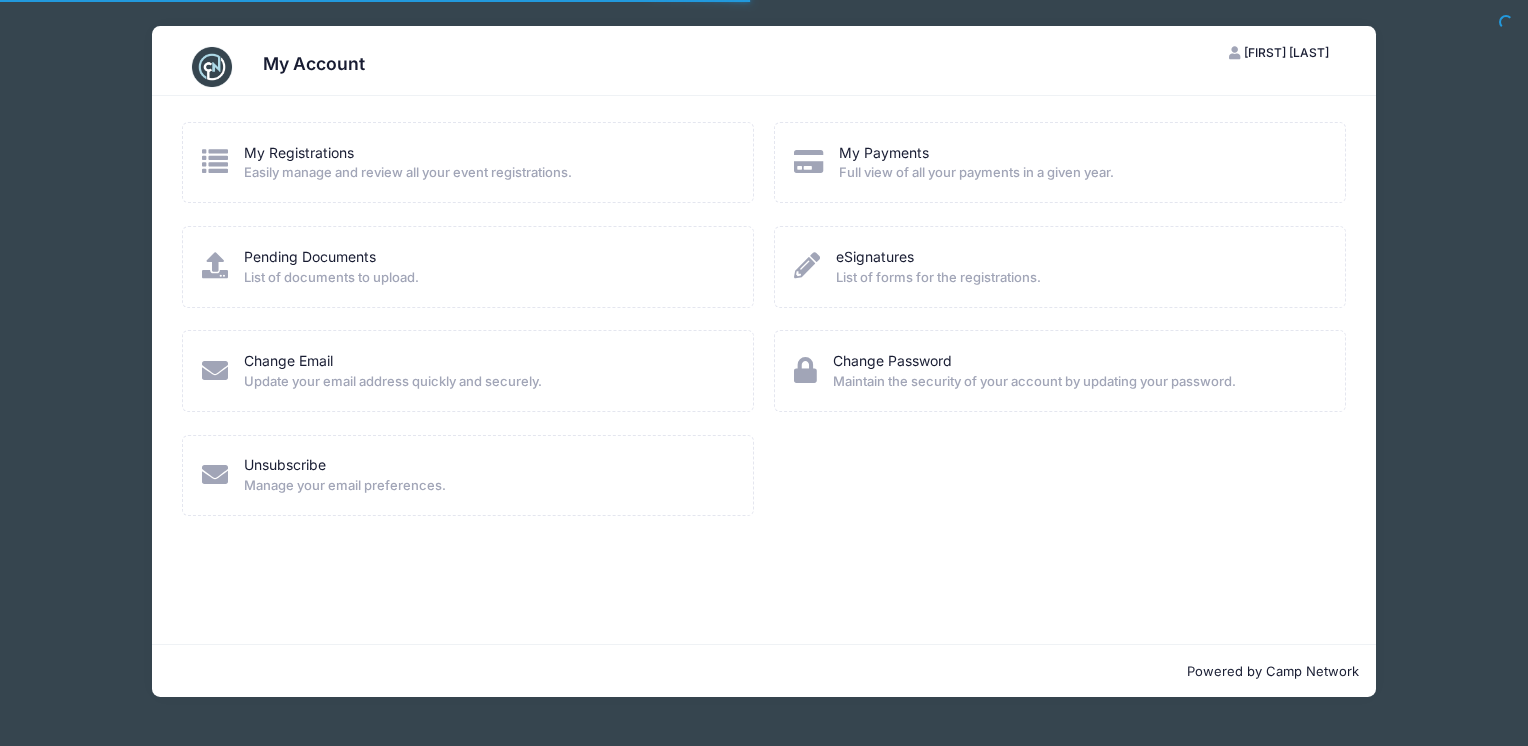 scroll, scrollTop: 0, scrollLeft: 0, axis: both 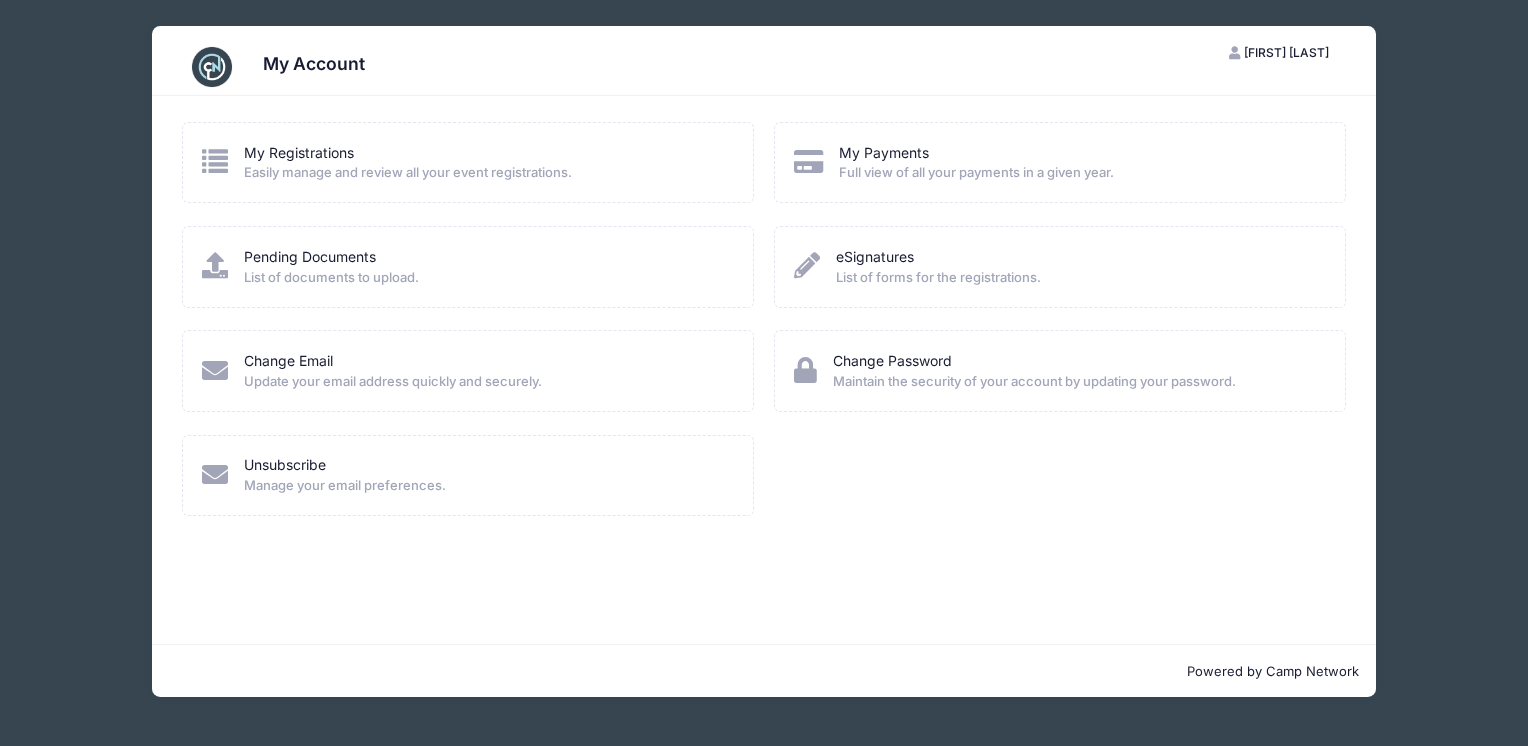 click on "My Account
PK Preetie K      My Account
Logout
My Registrations Easily manage and review all your event registrations." at bounding box center (764, 361) 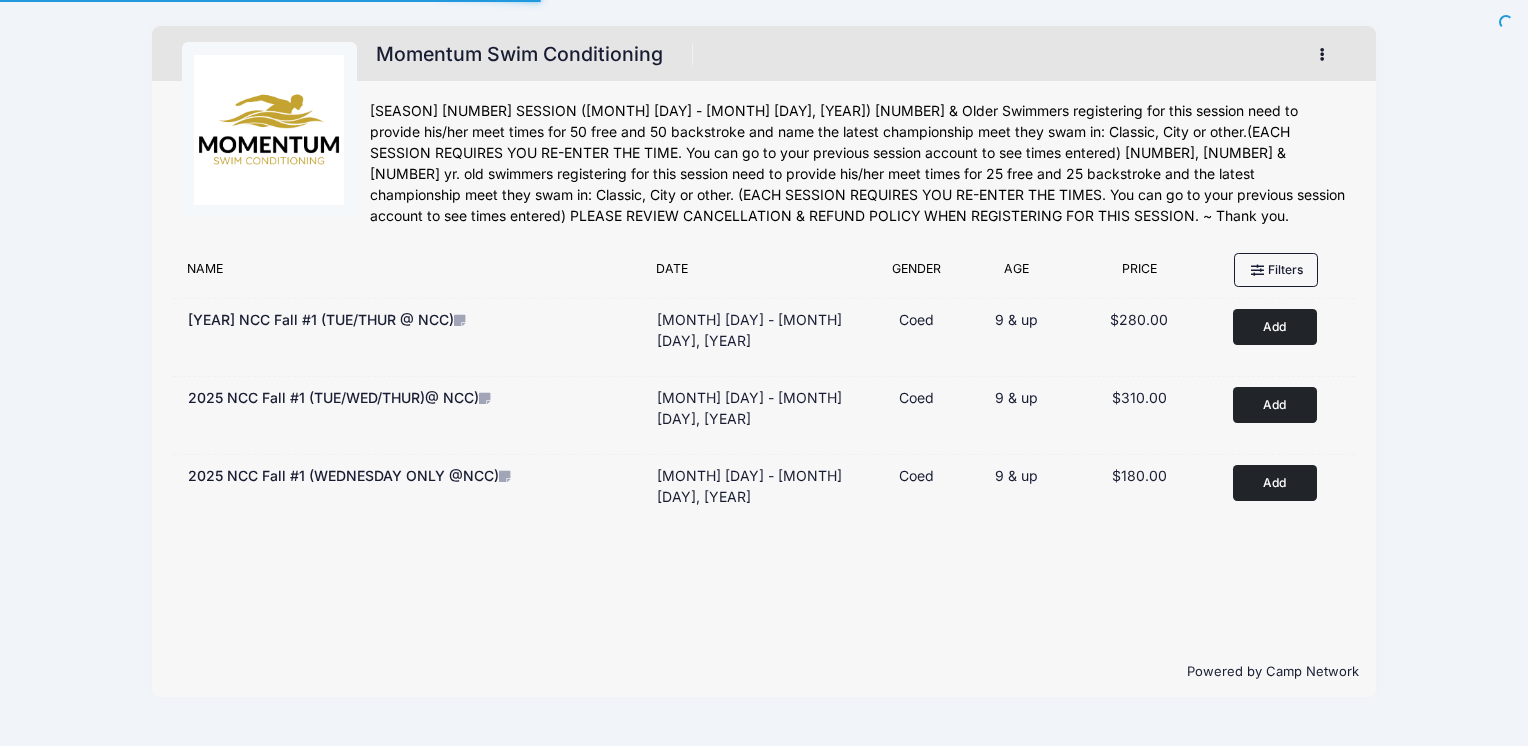 scroll, scrollTop: 0, scrollLeft: 0, axis: both 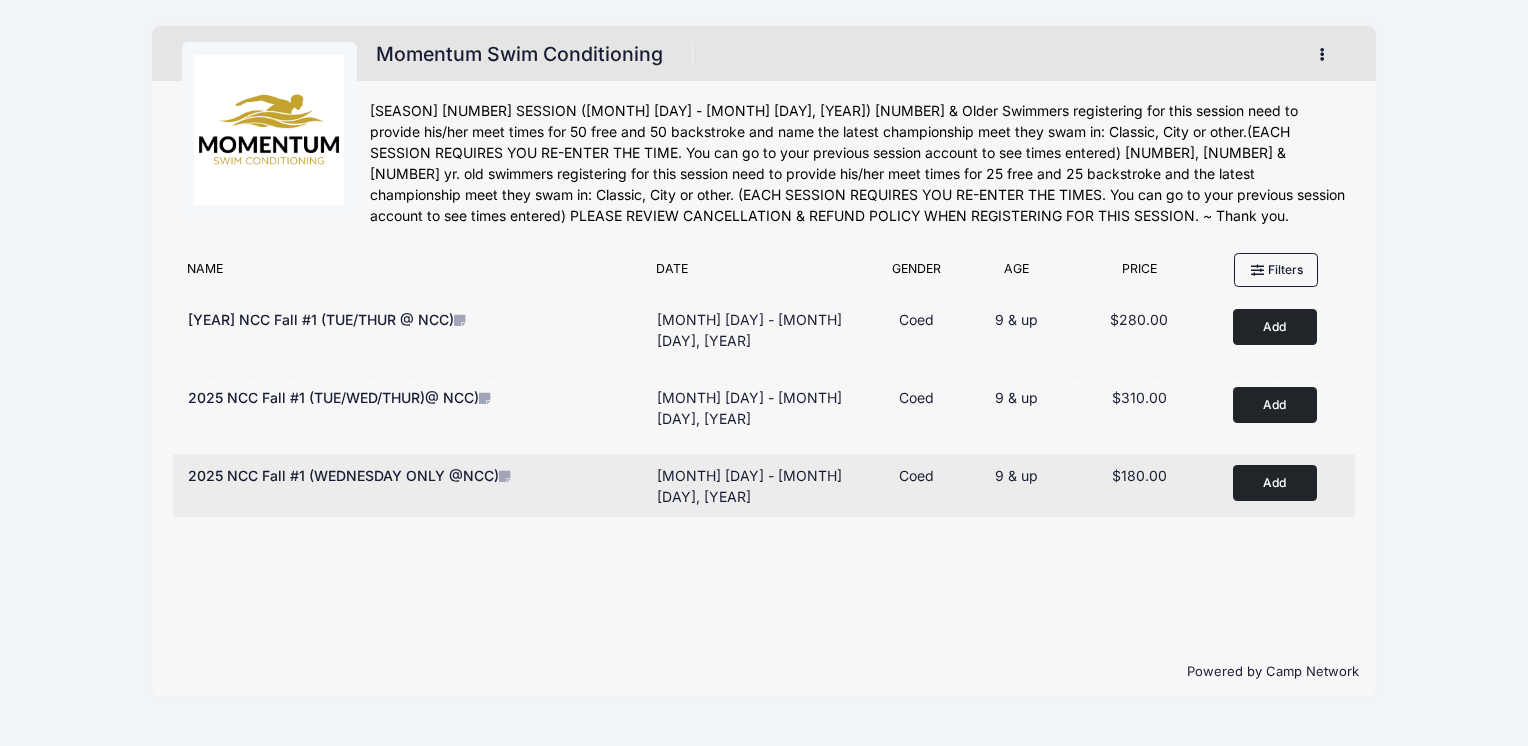 click on "Add" at bounding box center [1275, 482] 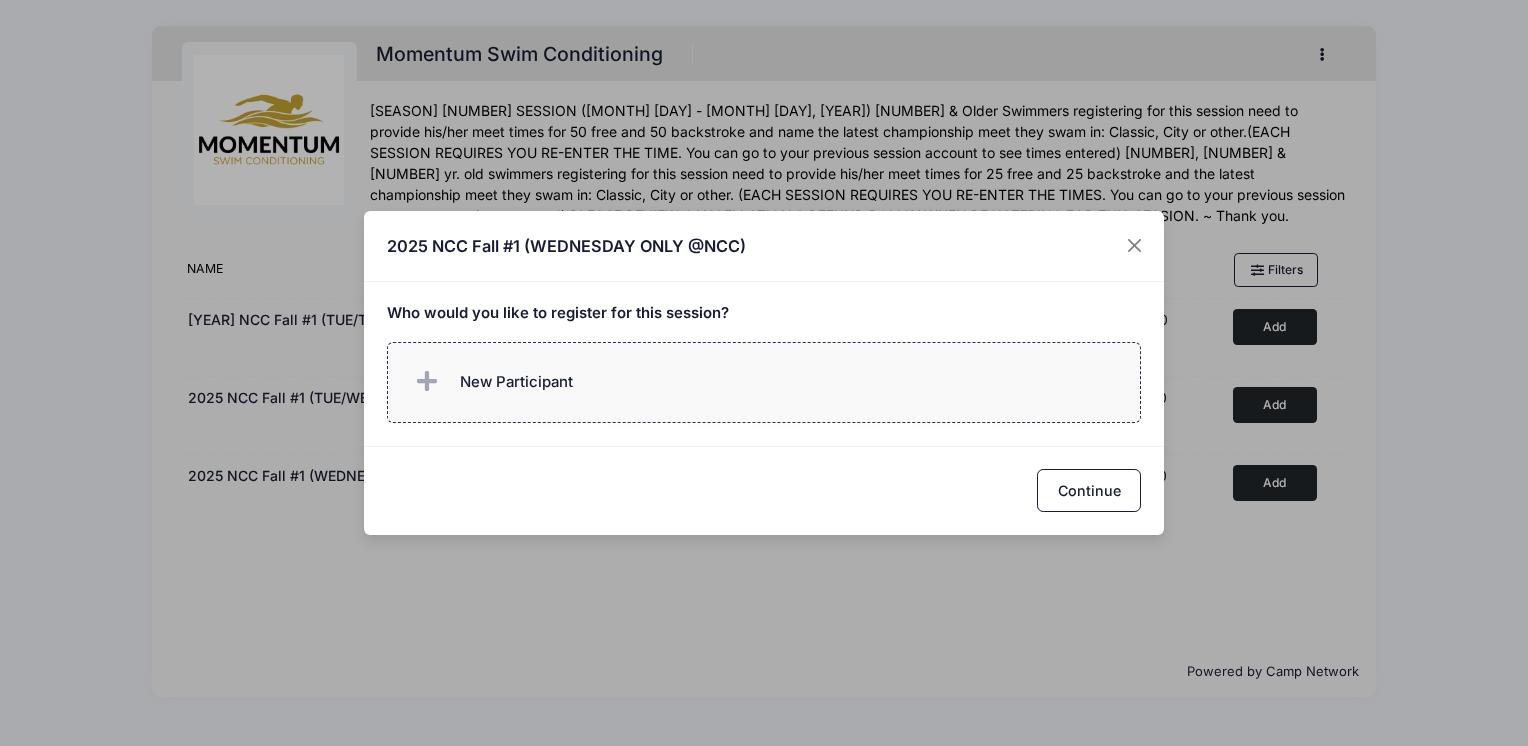 click at bounding box center (427, 382) 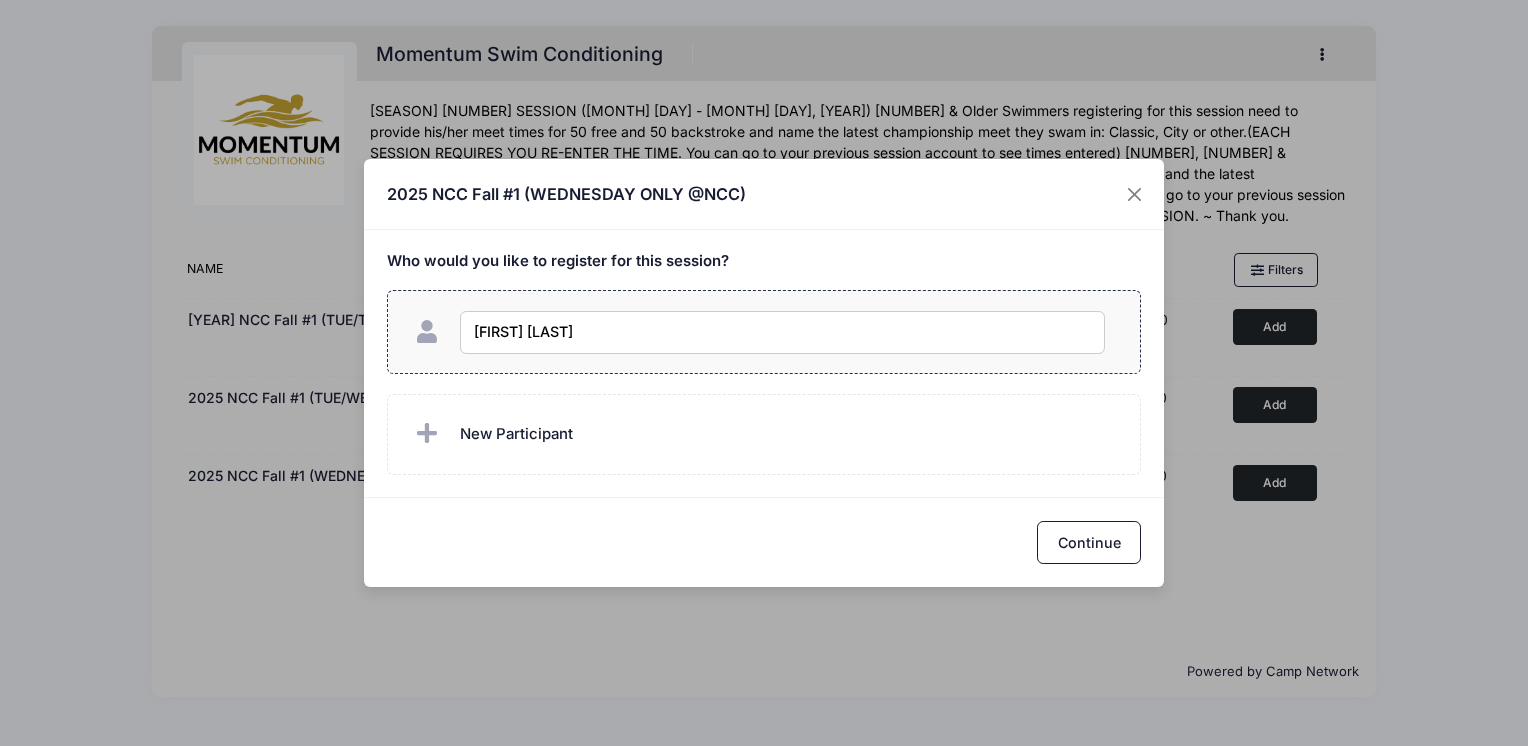 type on "Reina Kaja" 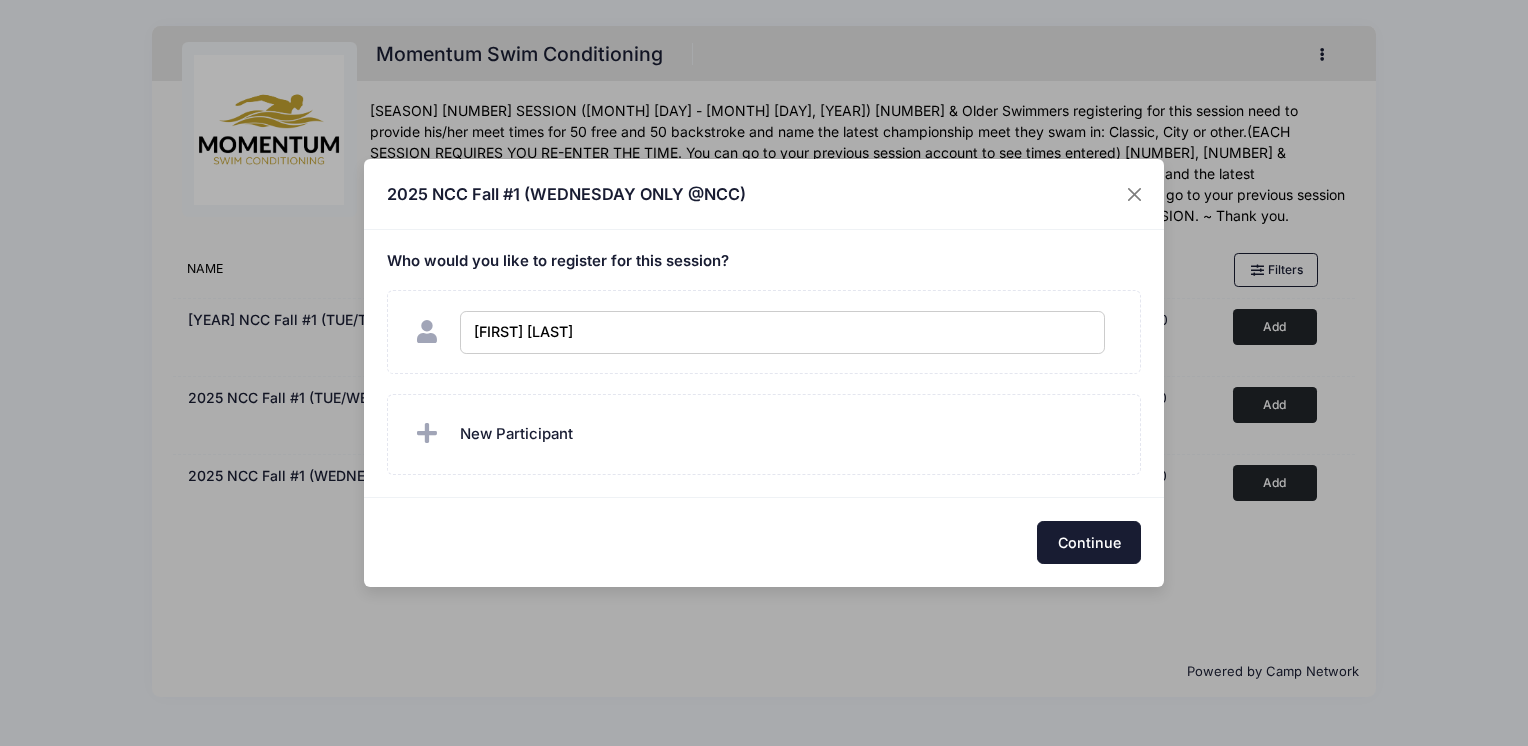 checkbox on "true" 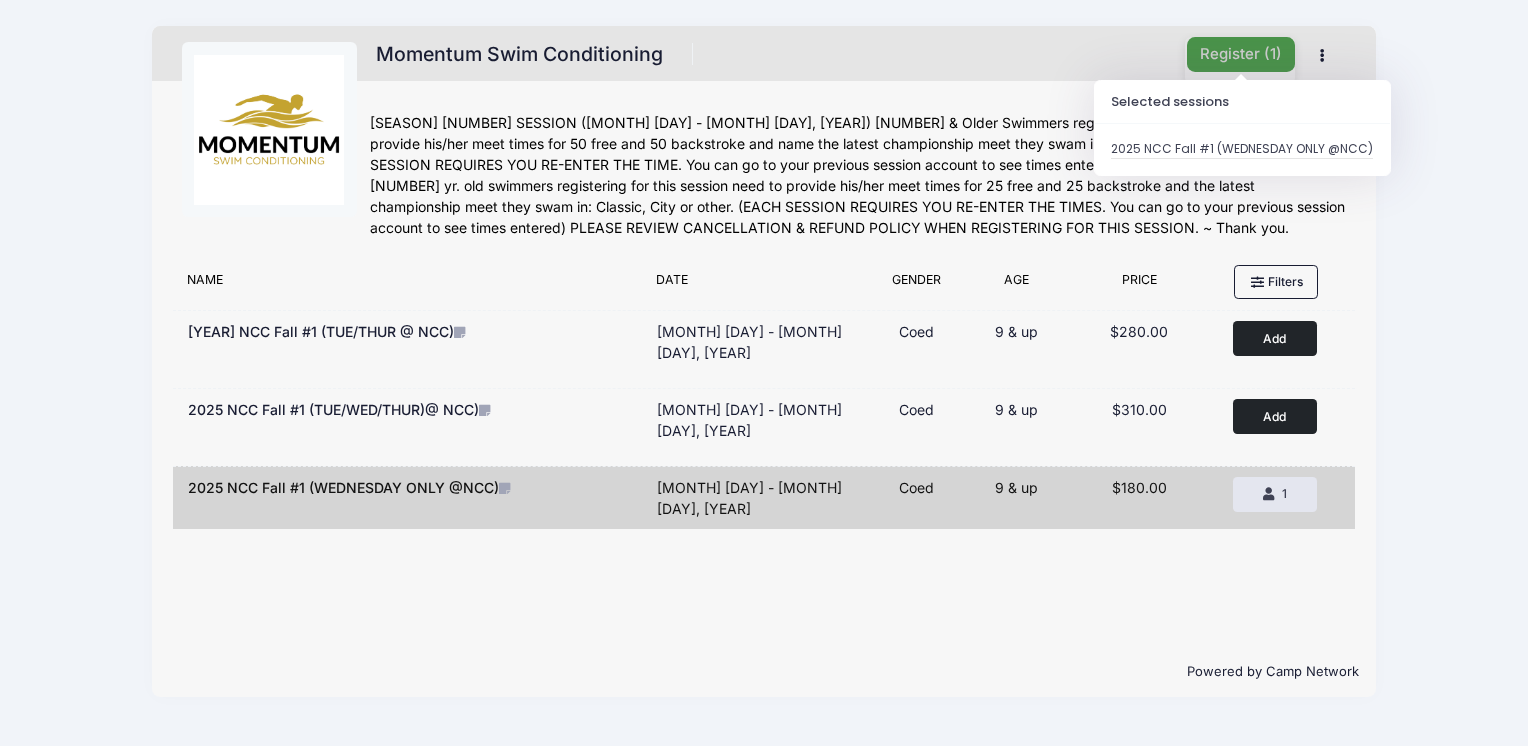 click on "Register ( 1 )" at bounding box center [1241, 54] 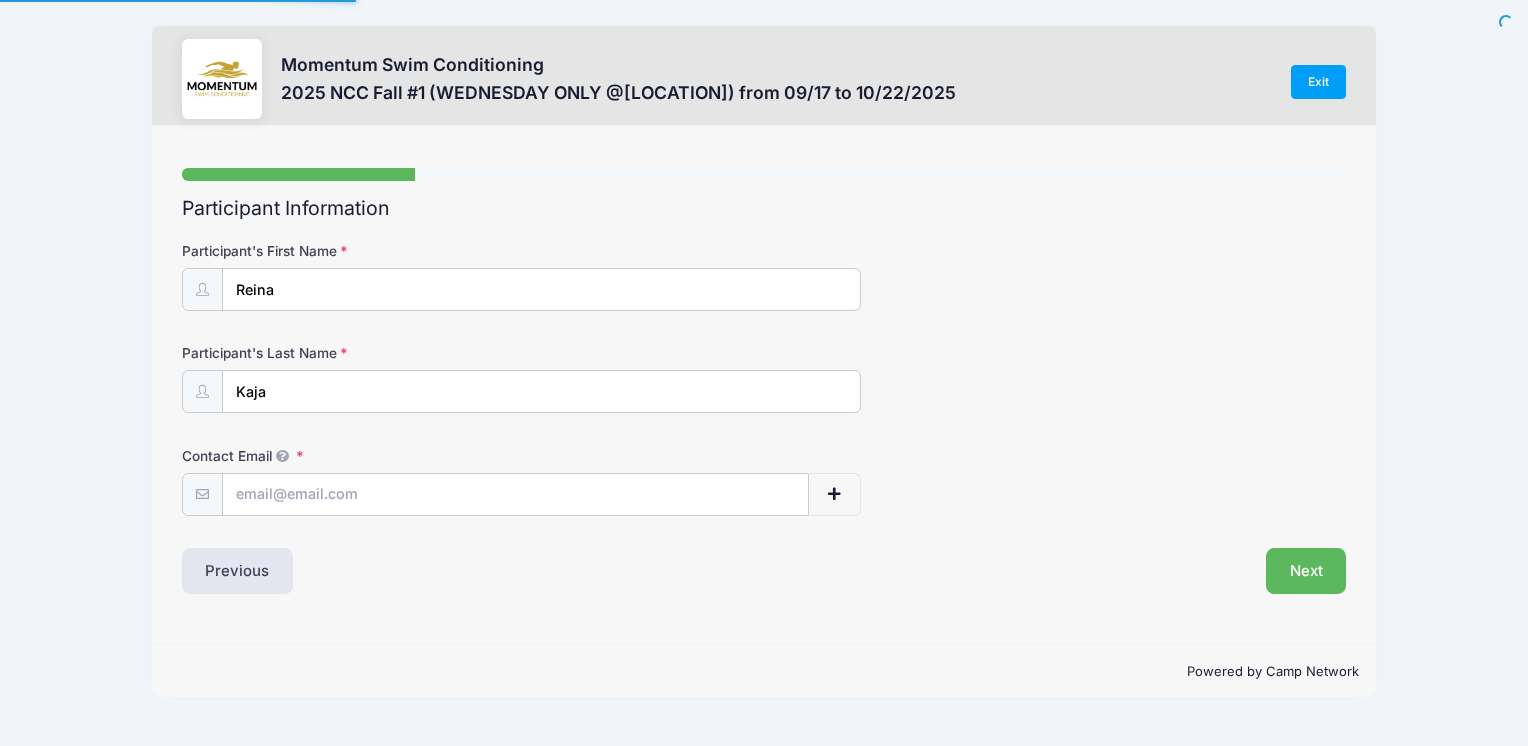 scroll, scrollTop: 0, scrollLeft: 0, axis: both 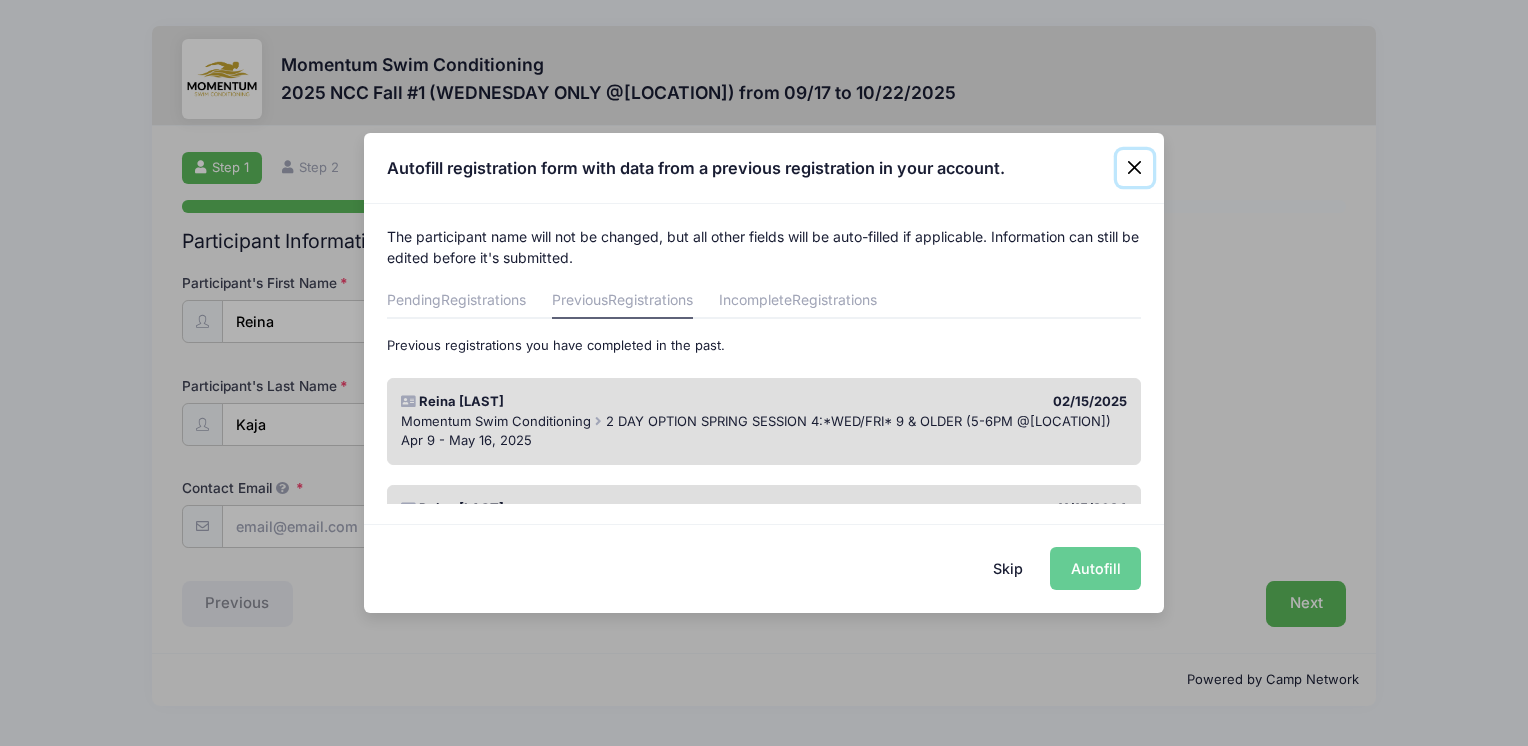 click at bounding box center [1135, 168] 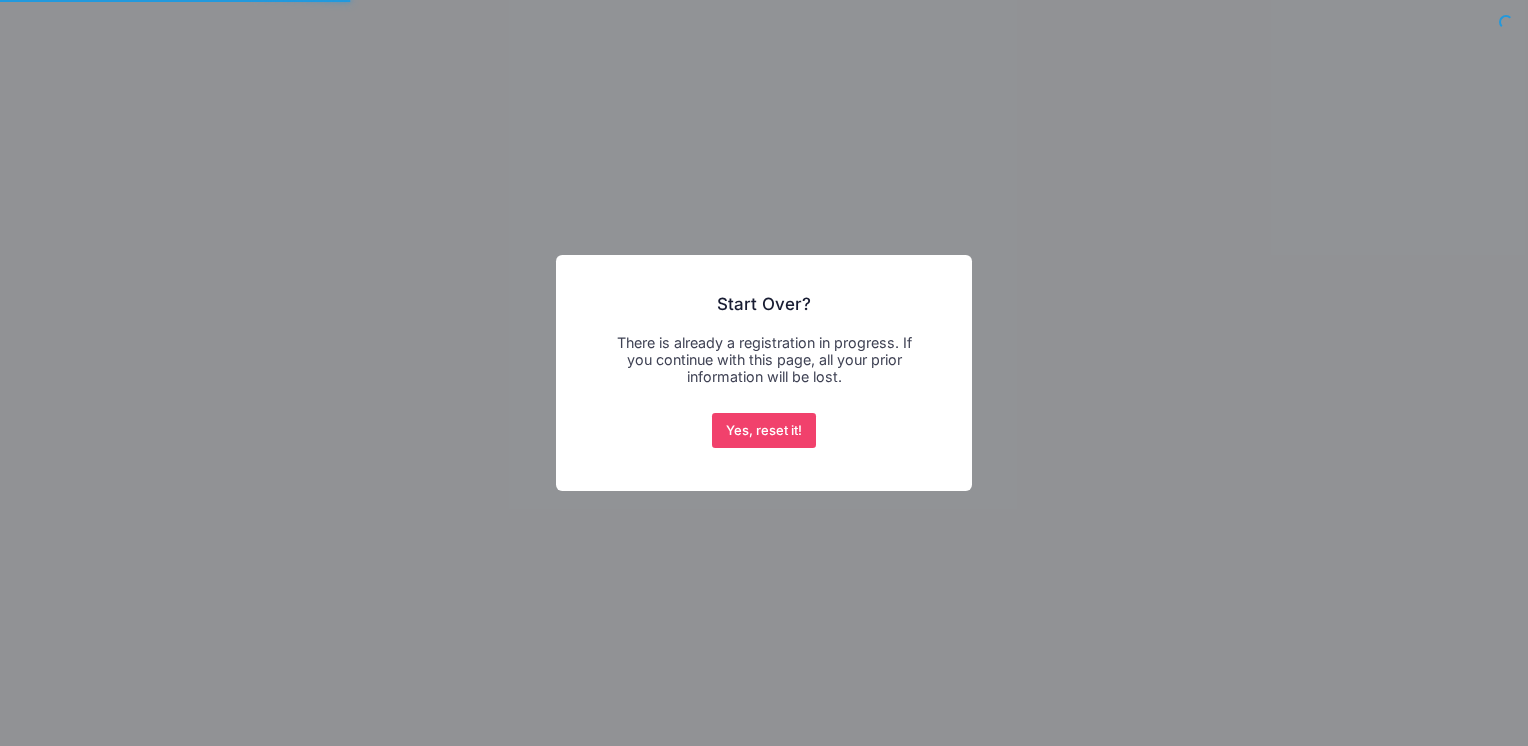 scroll, scrollTop: 0, scrollLeft: 0, axis: both 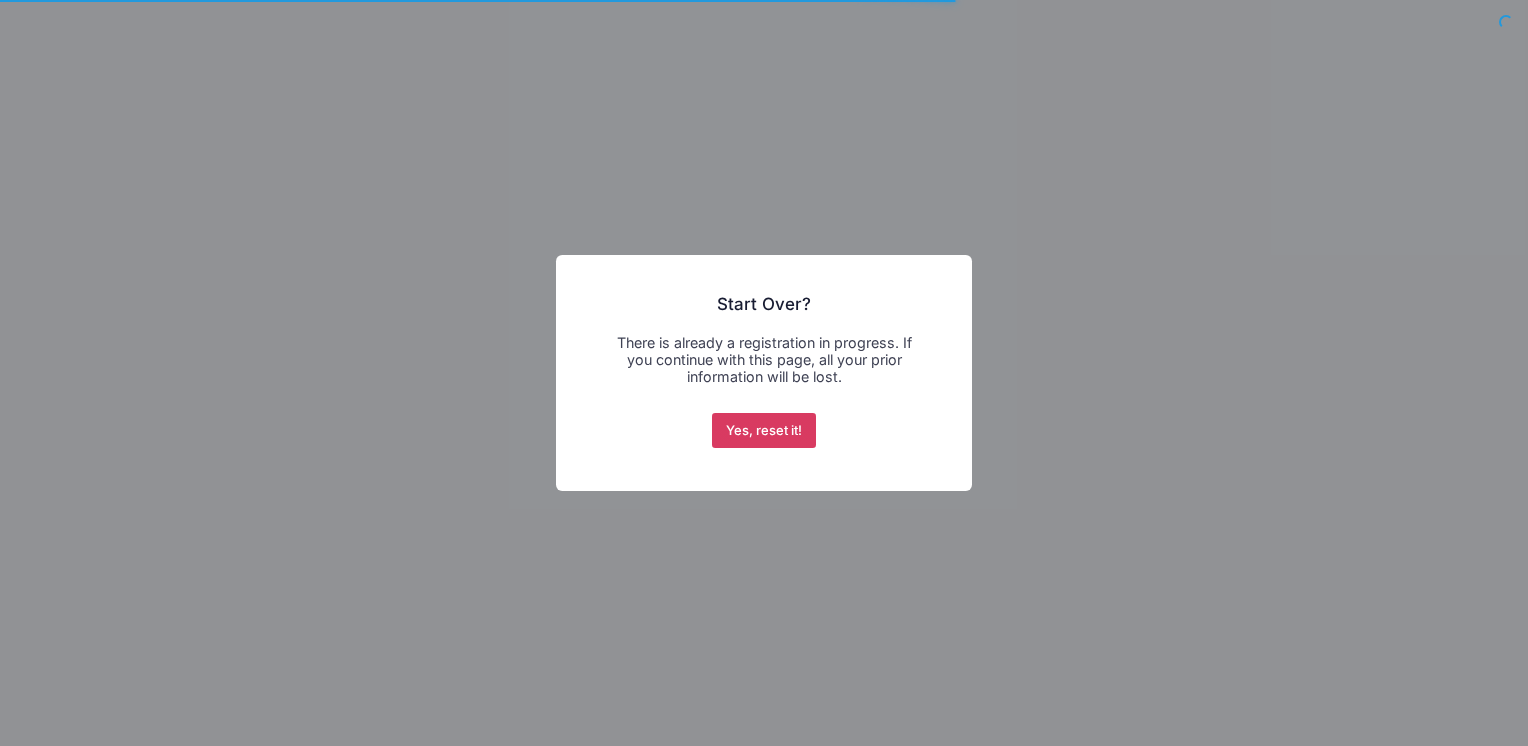 click on "Yes, reset it!" at bounding box center (764, 431) 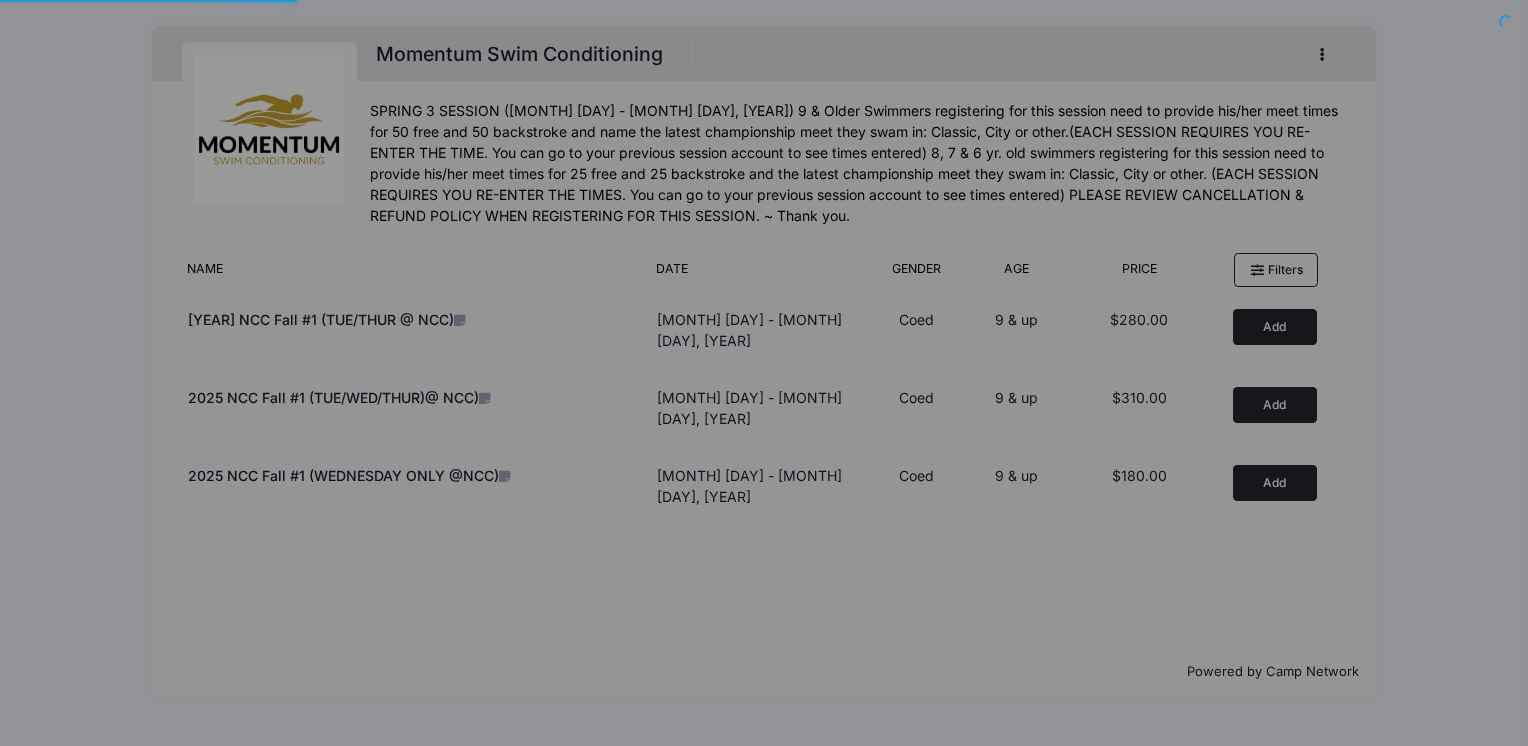 scroll, scrollTop: 0, scrollLeft: 0, axis: both 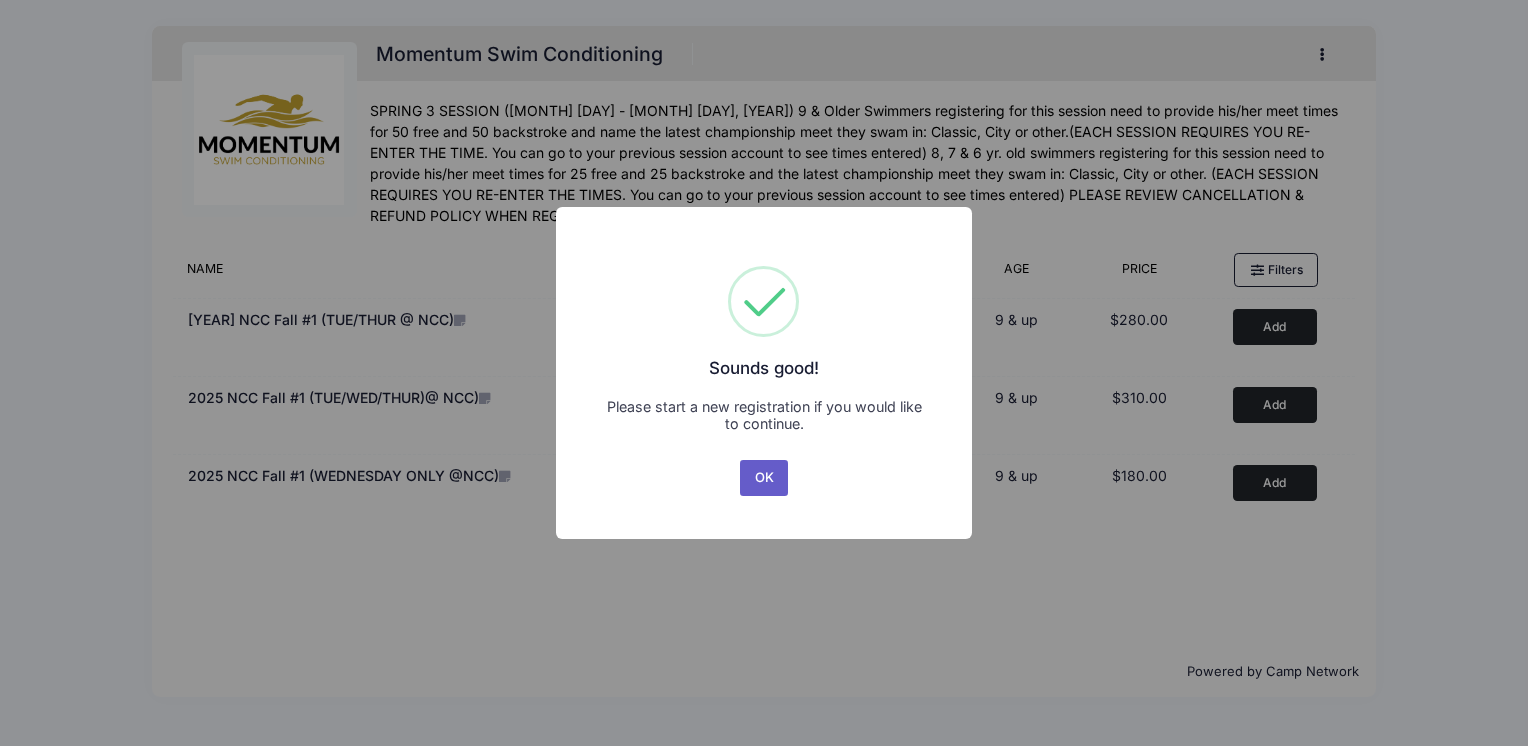 click on "OK" at bounding box center [764, 478] 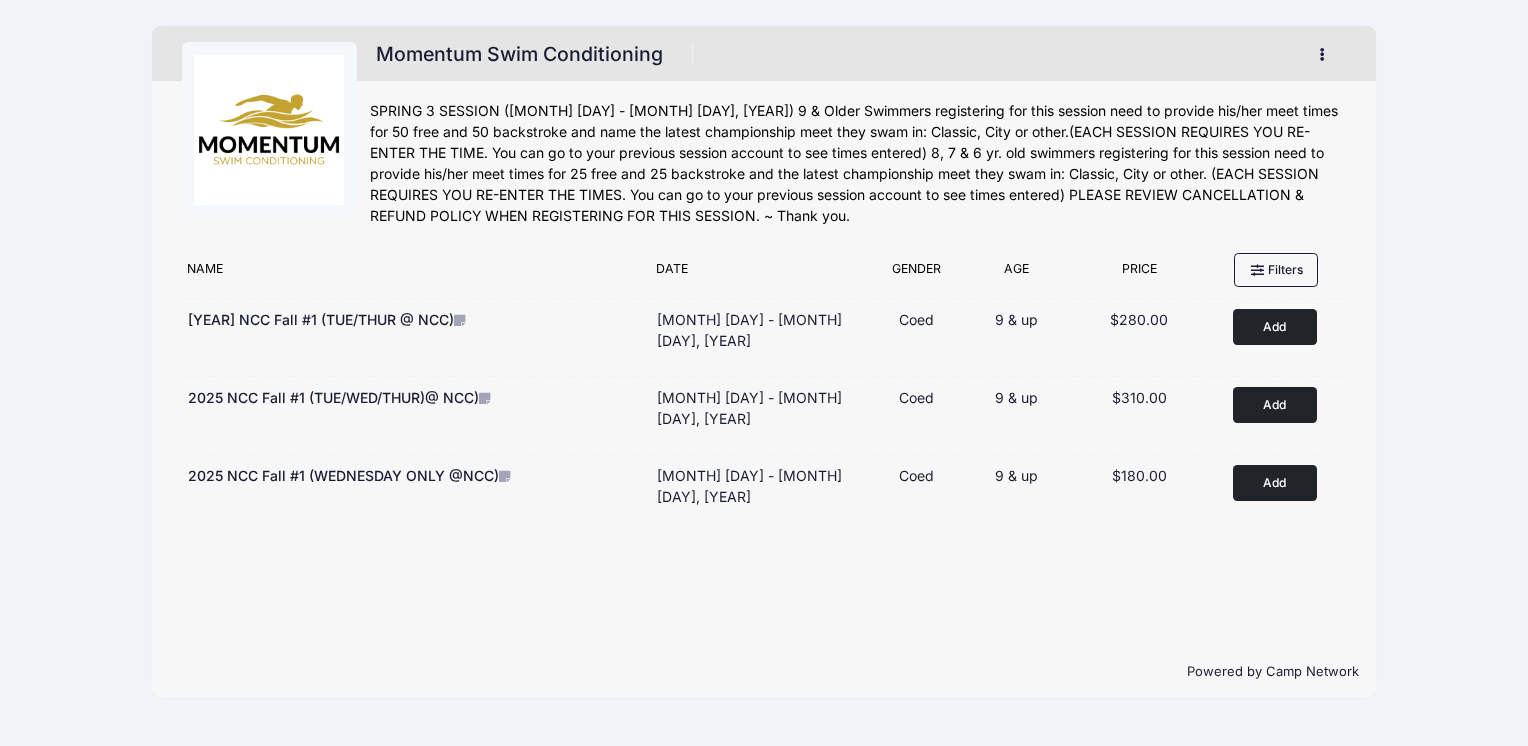 click at bounding box center (1325, 55) 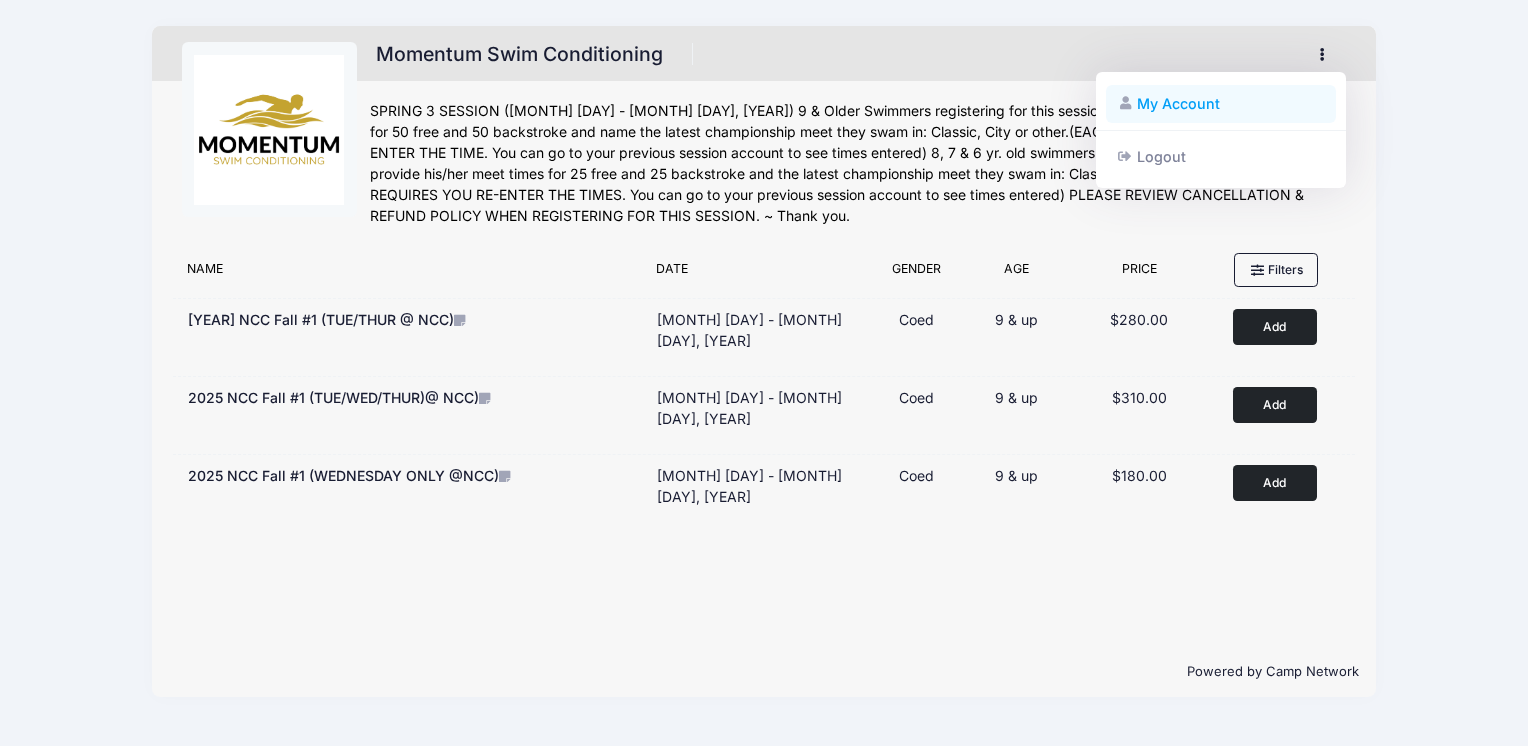 click on "My Account" at bounding box center [1221, 104] 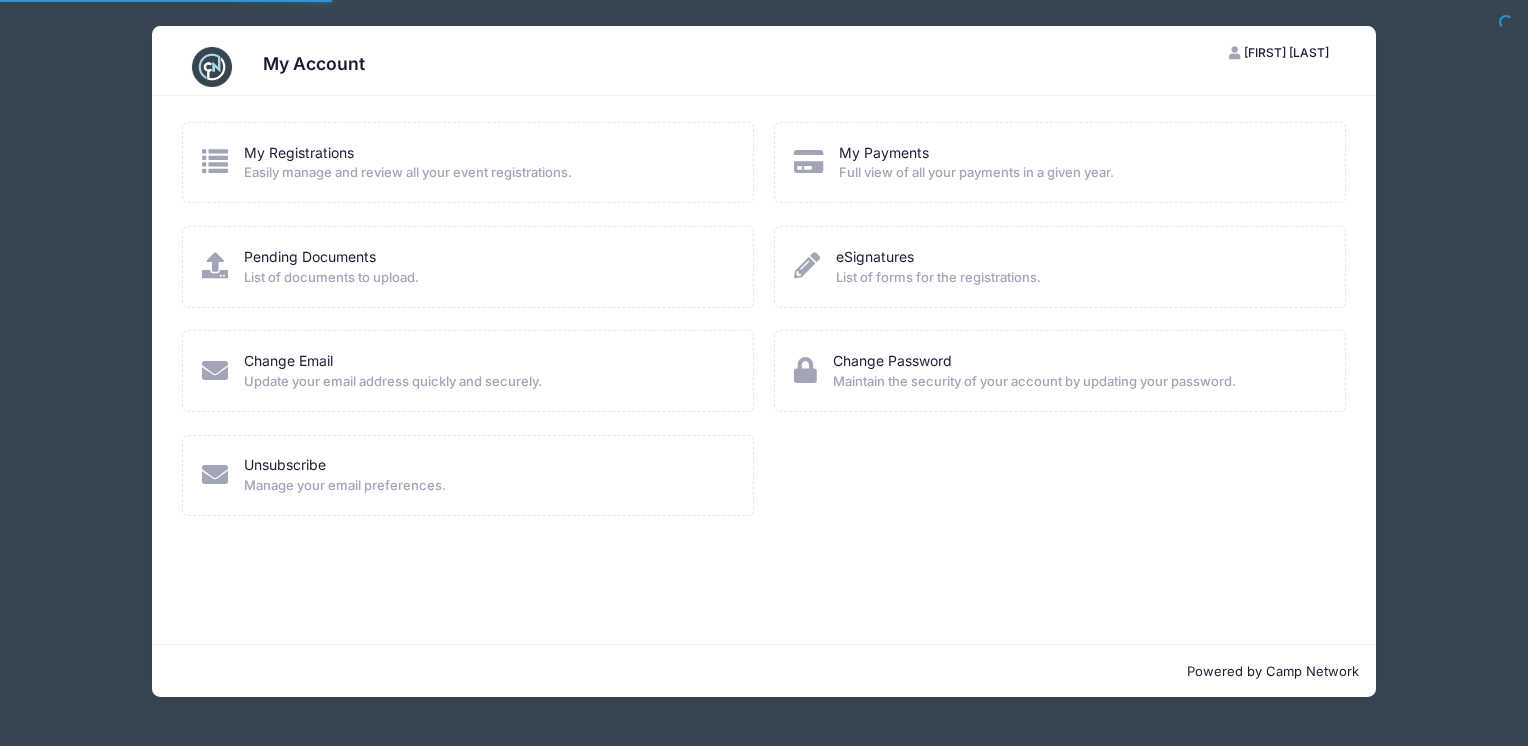 scroll, scrollTop: 0, scrollLeft: 0, axis: both 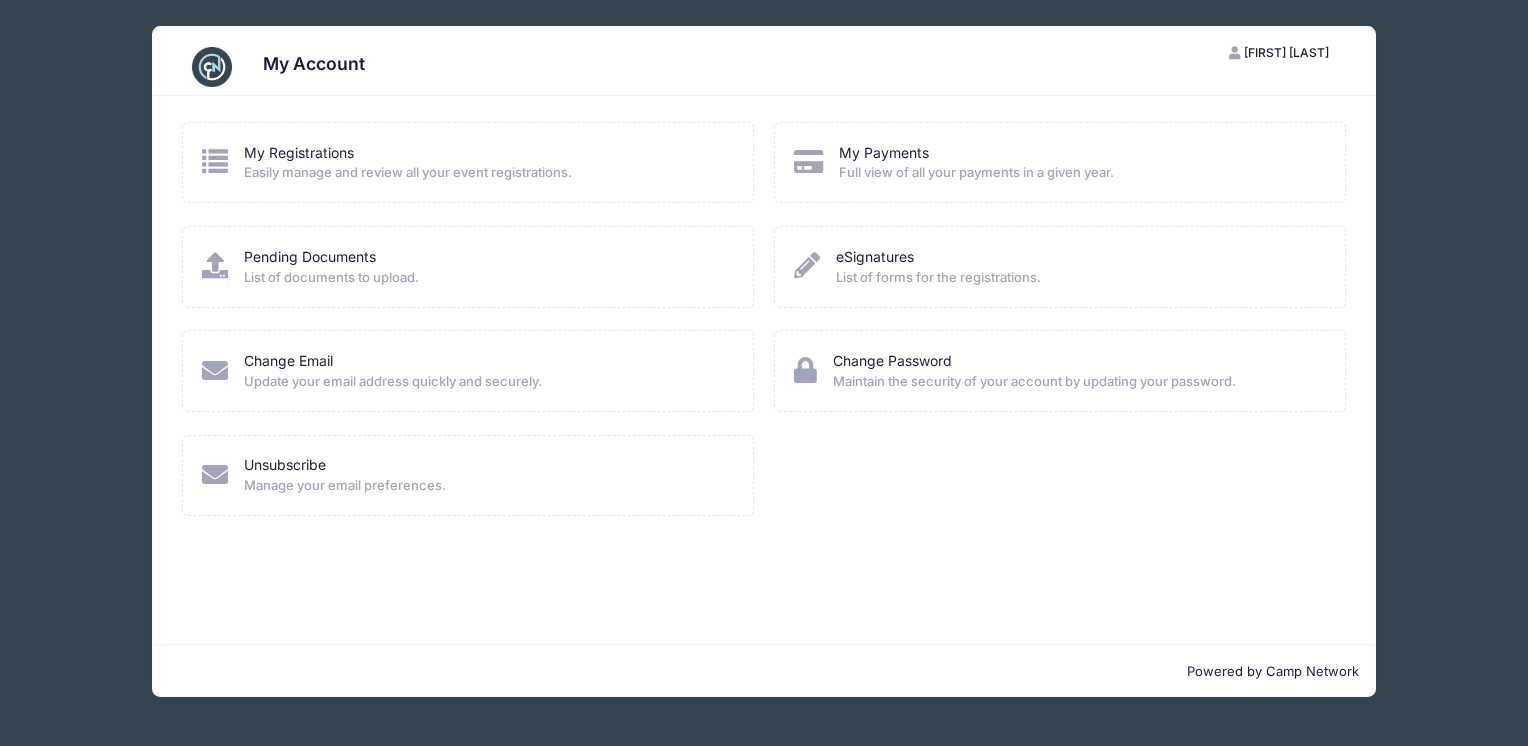 drag, startPoint x: 1497, startPoint y: 510, endPoint x: 1073, endPoint y: 475, distance: 425.4421 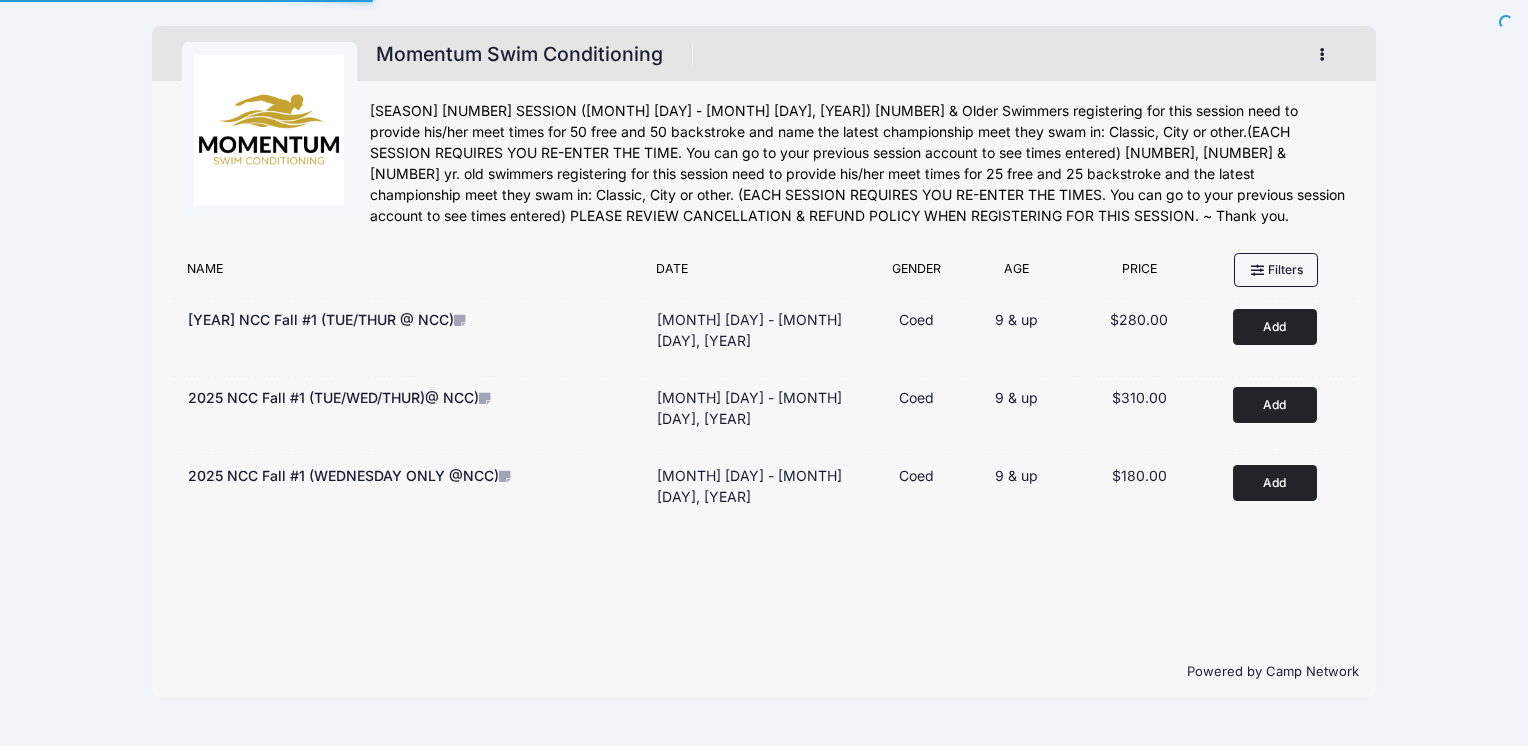 scroll, scrollTop: 0, scrollLeft: 0, axis: both 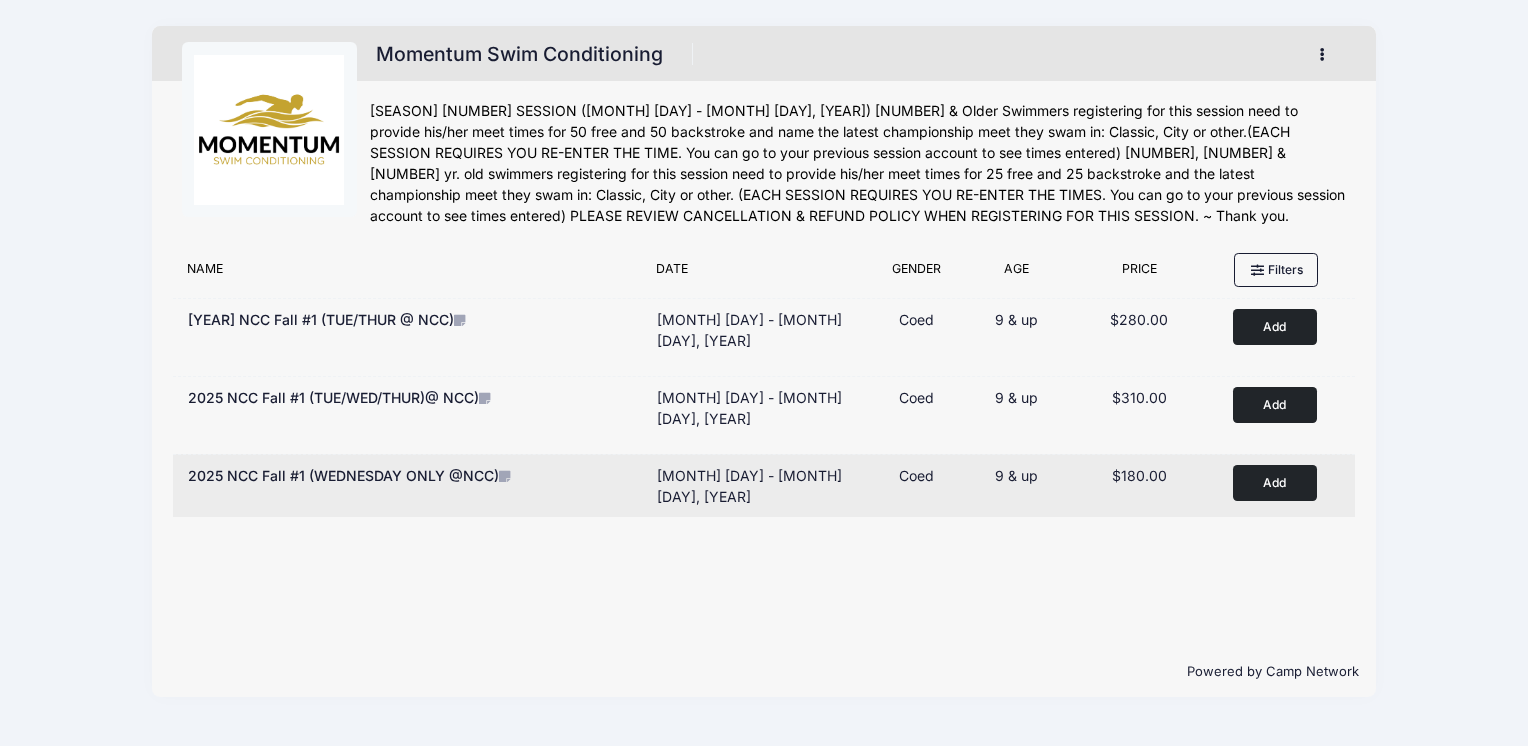 click on "Add" at bounding box center (1275, 482) 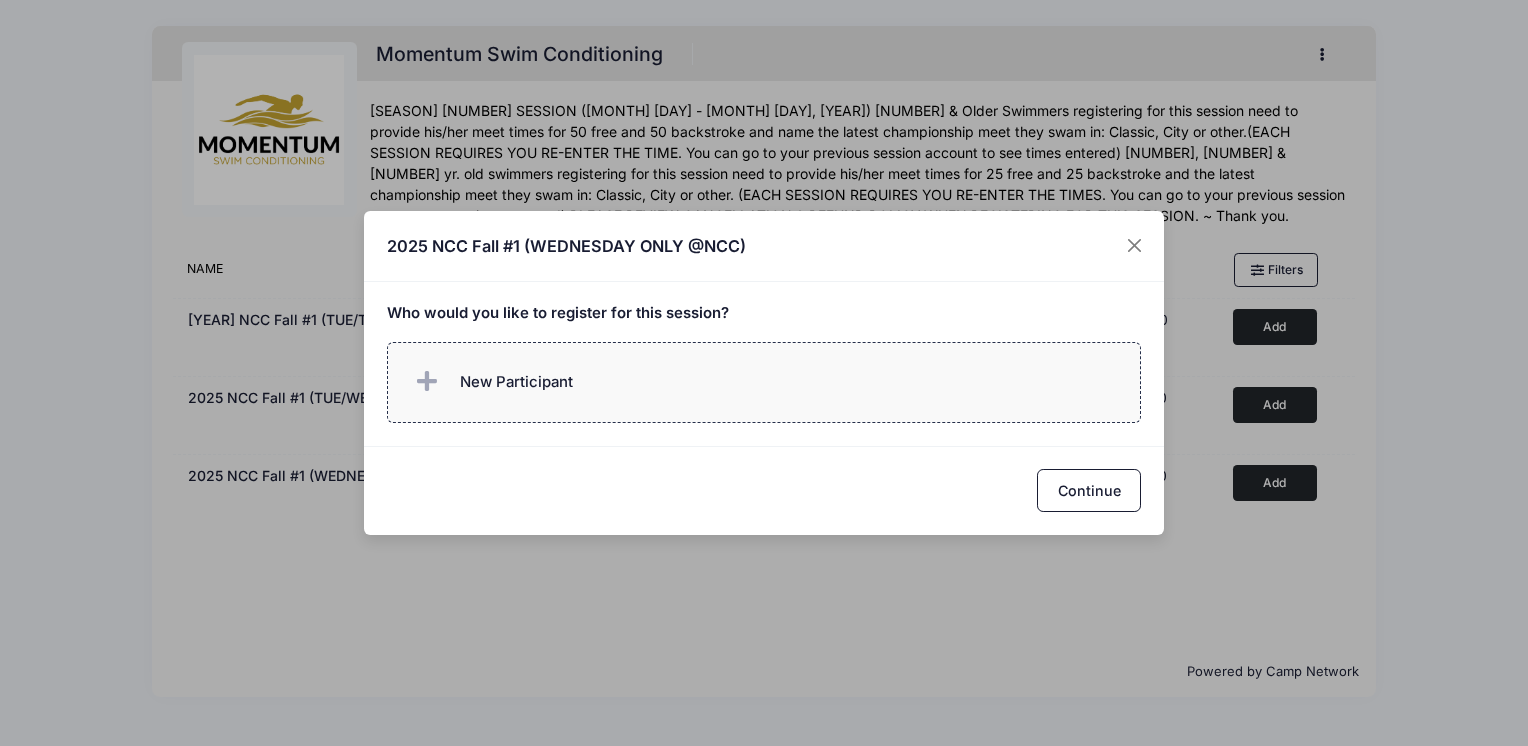 click at bounding box center (427, 382) 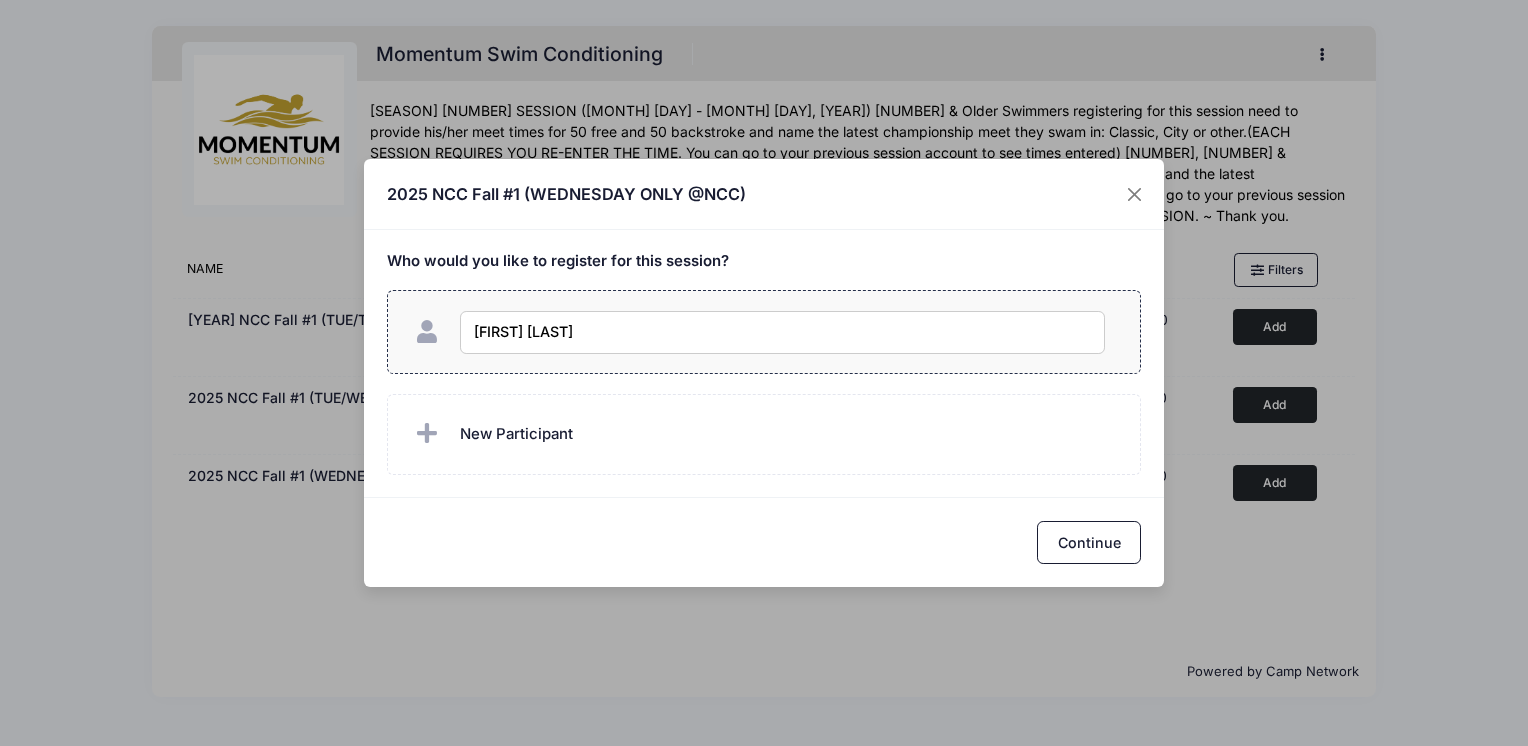 type on "[FIRST] [LAST]" 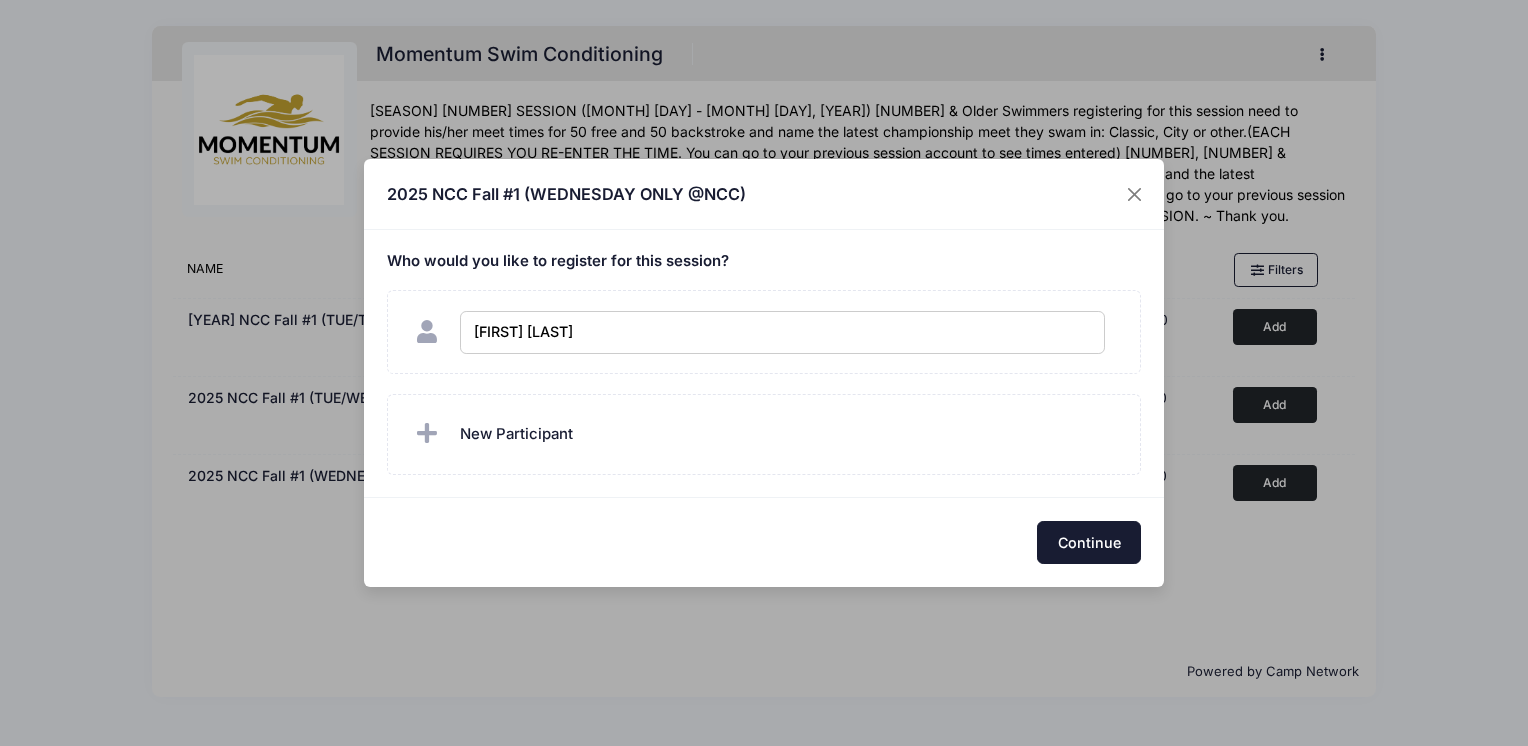 checkbox on "true" 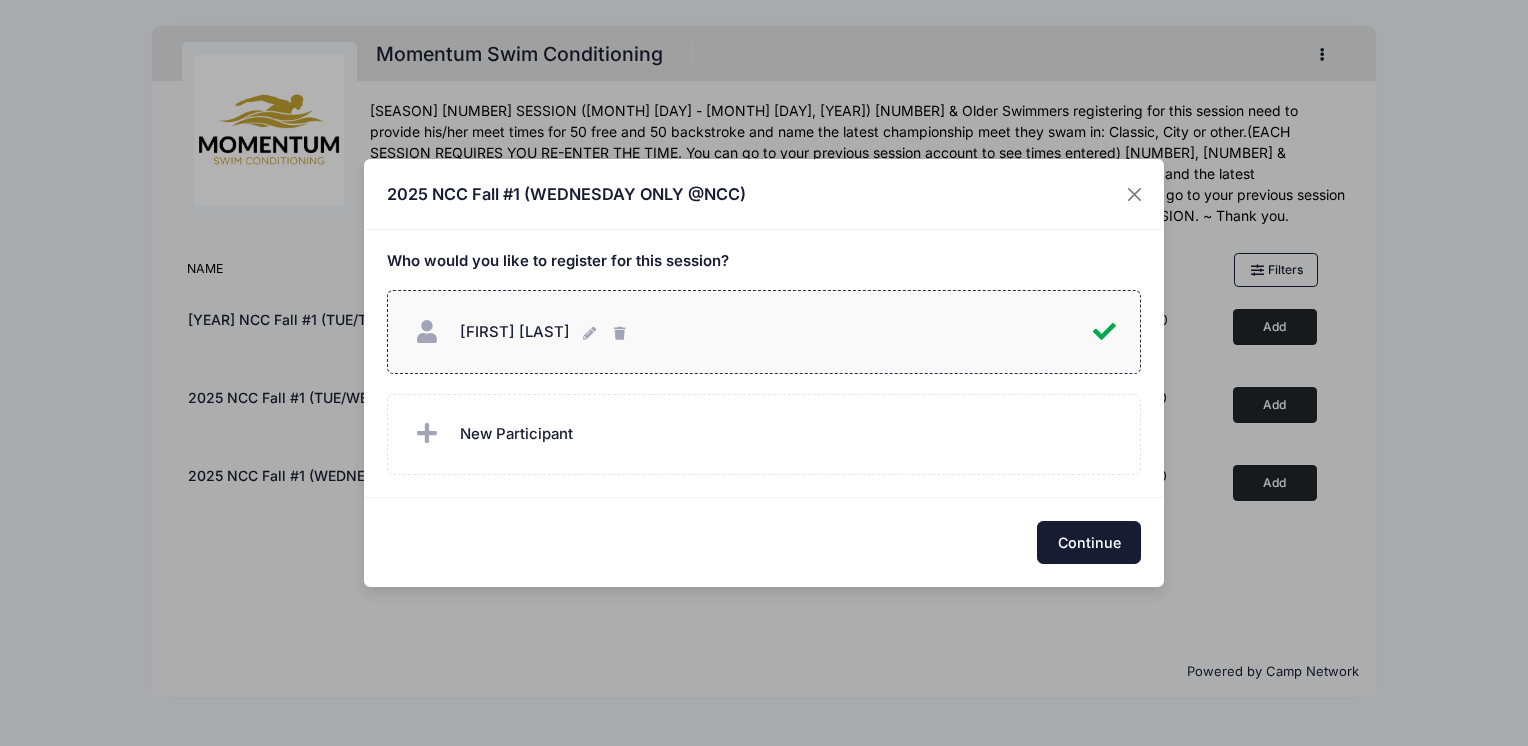 click on "Continue" at bounding box center [1089, 542] 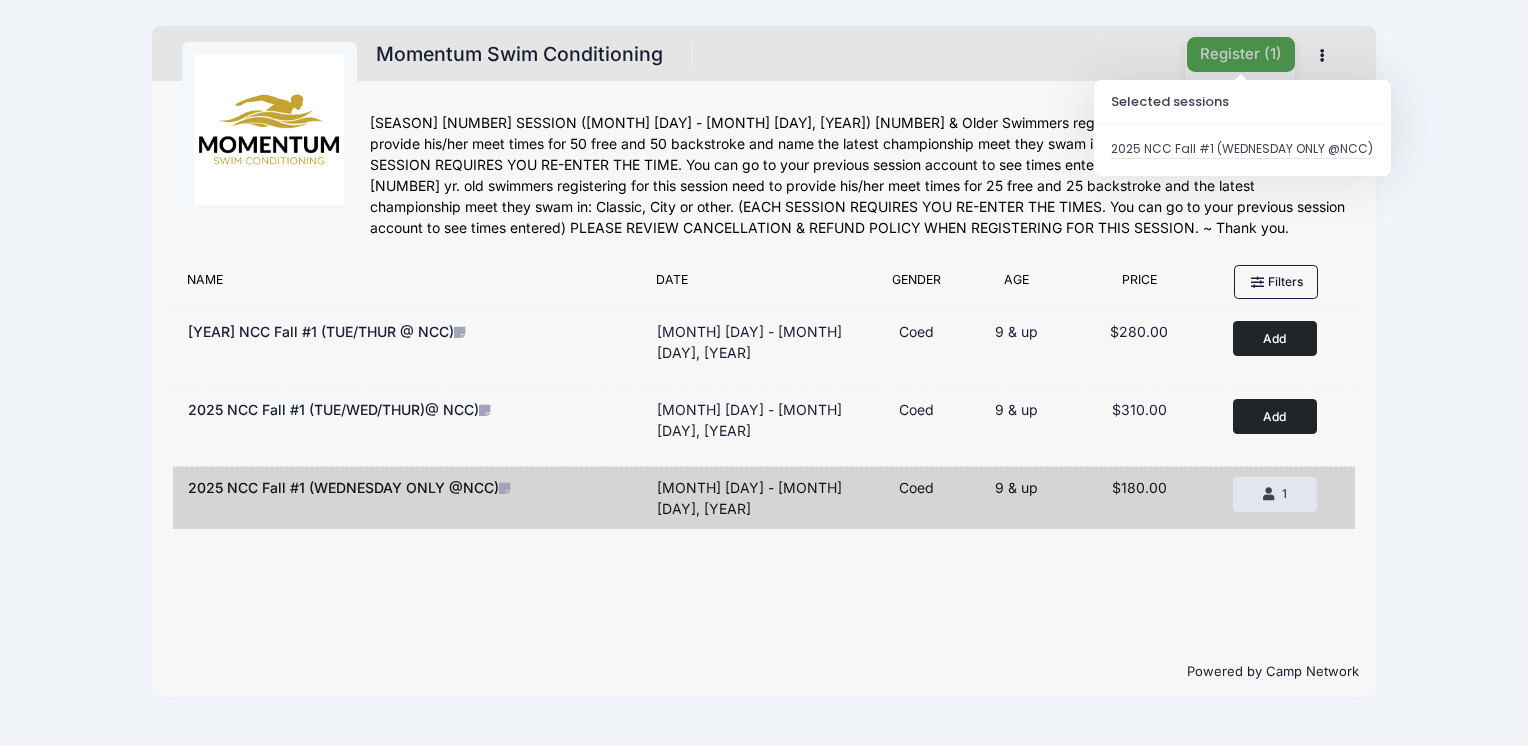click on "Register ( 1 )" at bounding box center [1241, 54] 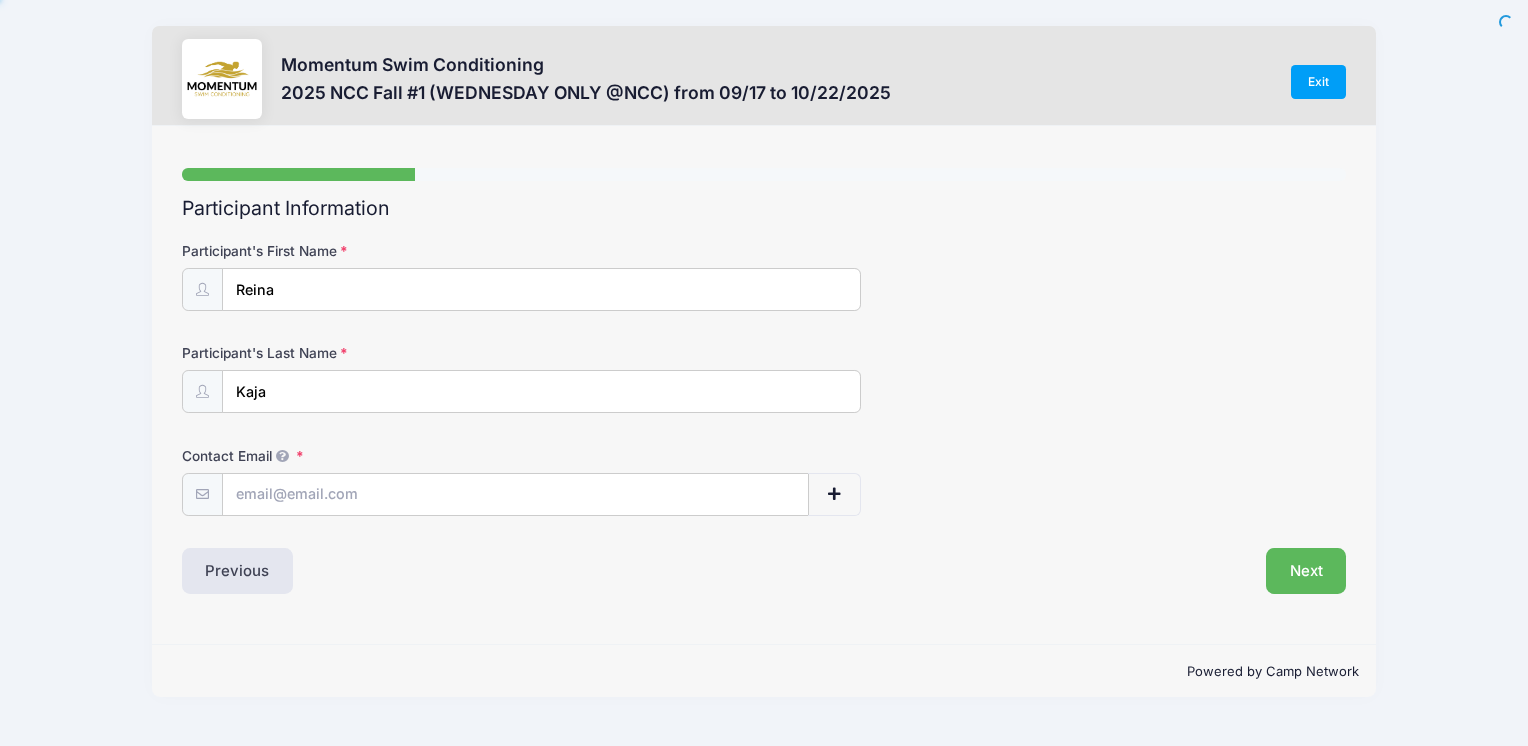 scroll, scrollTop: 0, scrollLeft: 0, axis: both 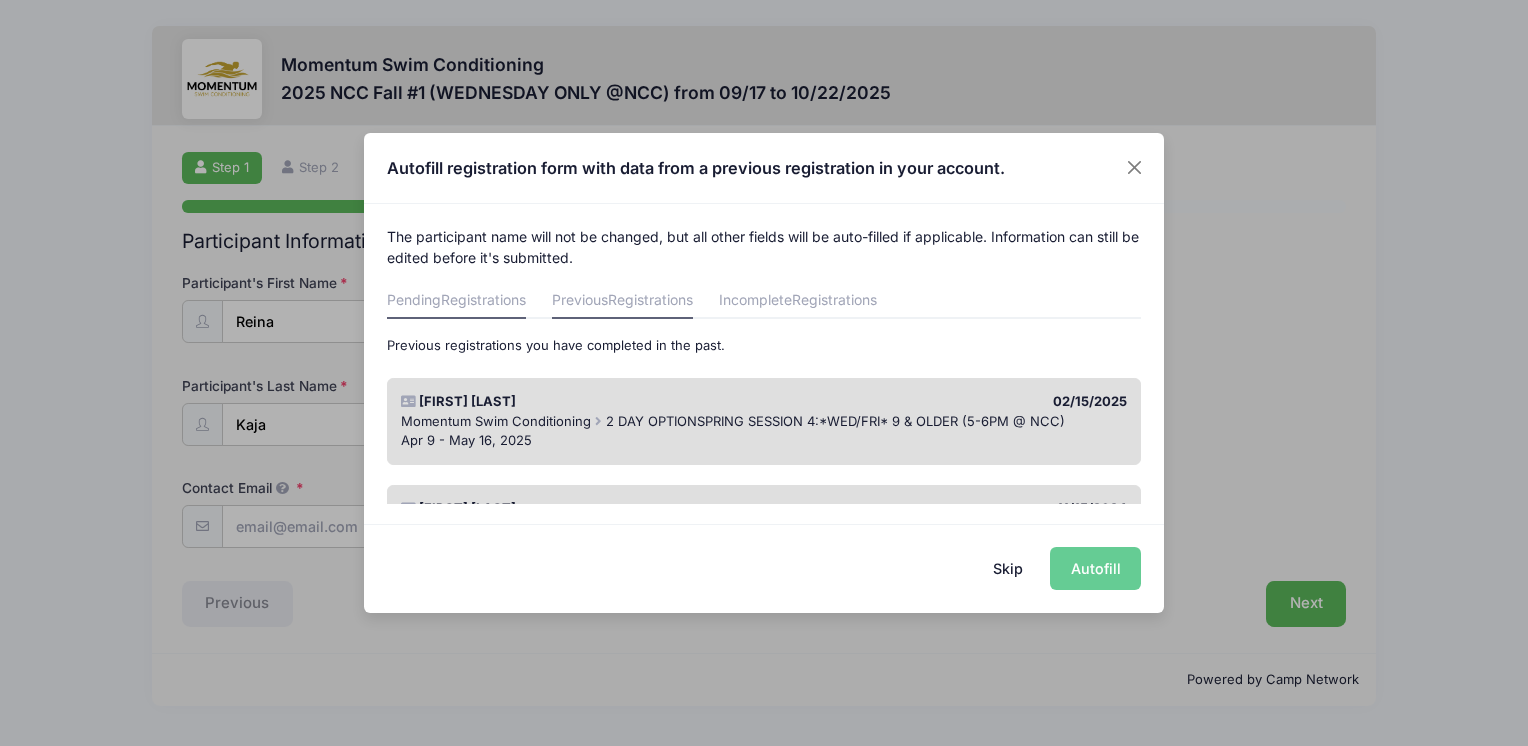 click on "Registrations" at bounding box center (483, 299) 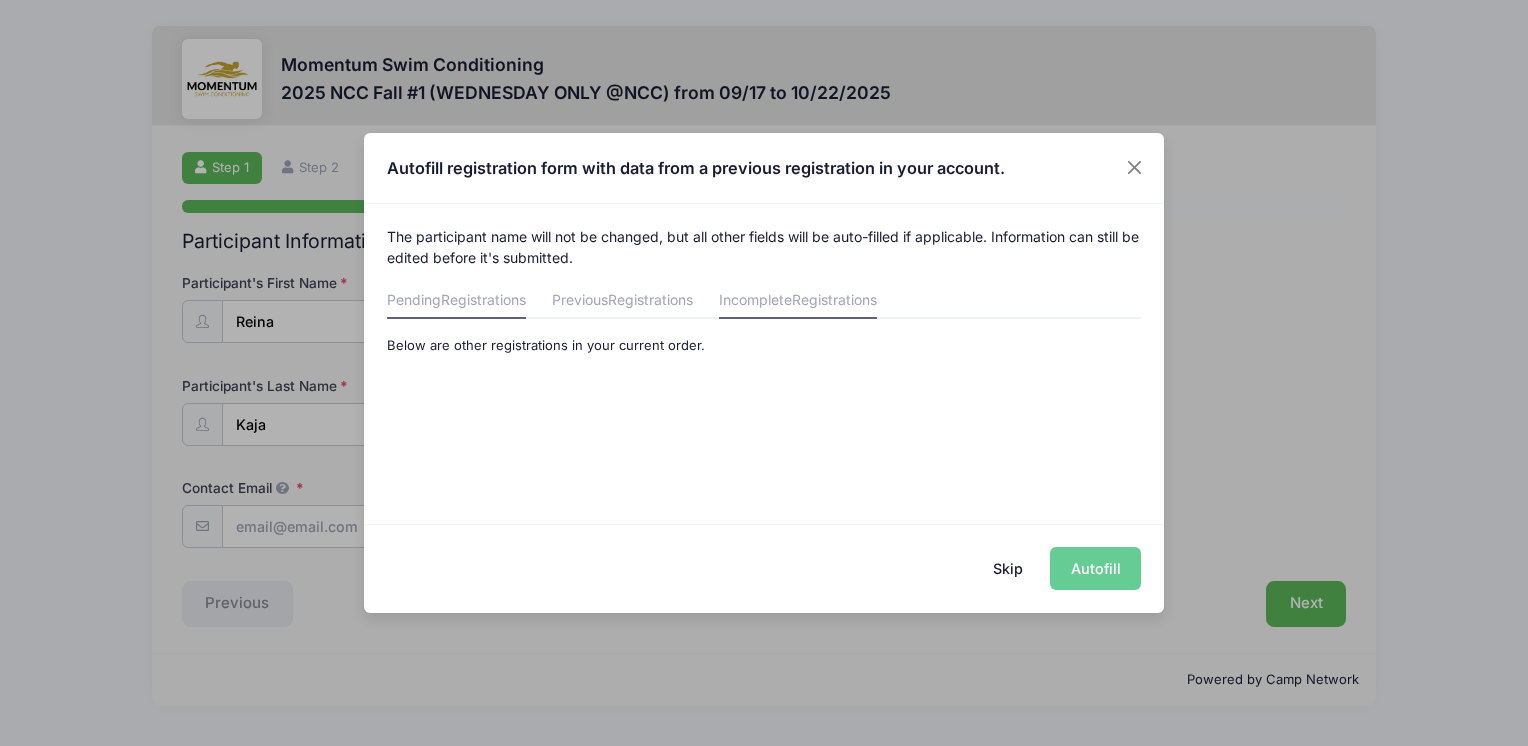 click on "Incomplete  Registrations" at bounding box center (798, 301) 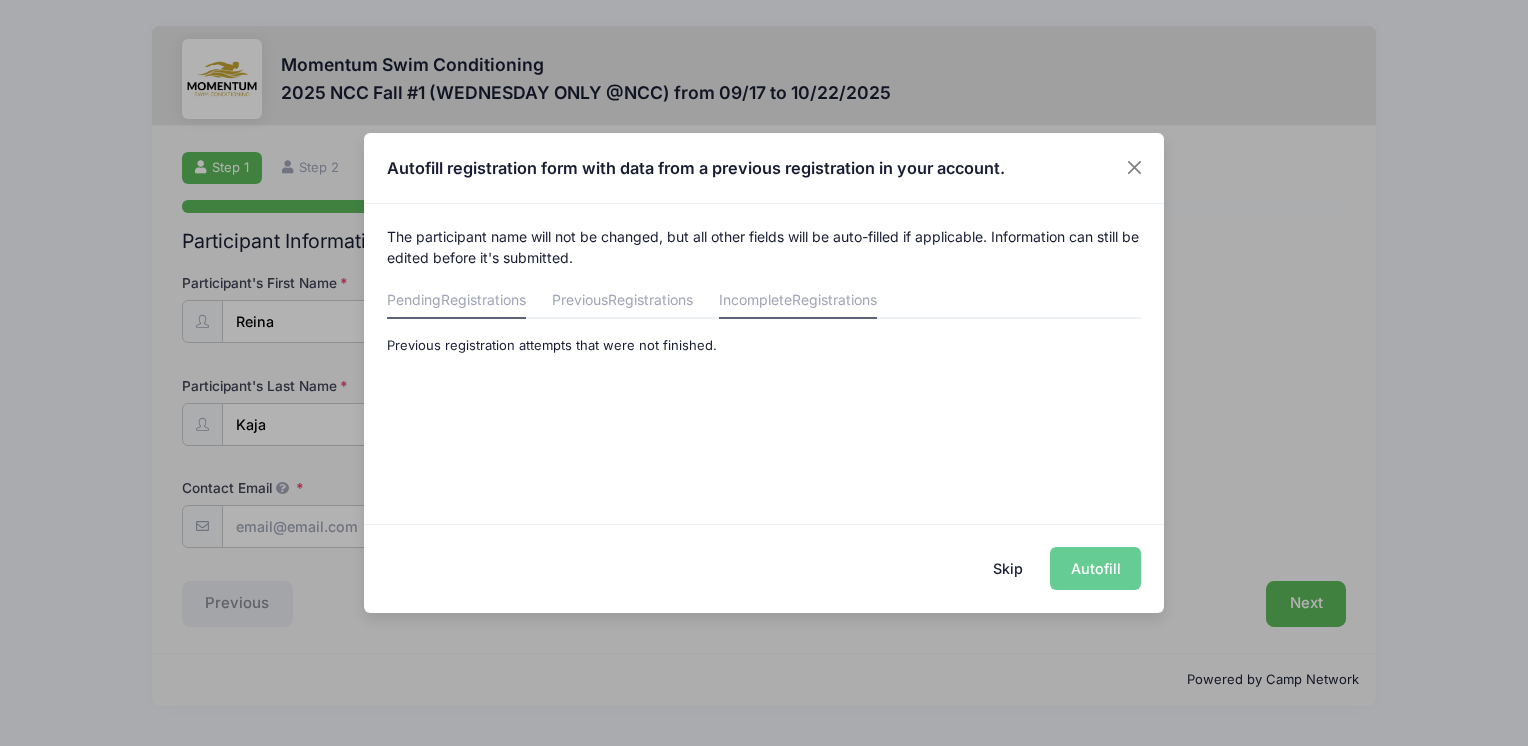 click on "Registrations" at bounding box center (483, 299) 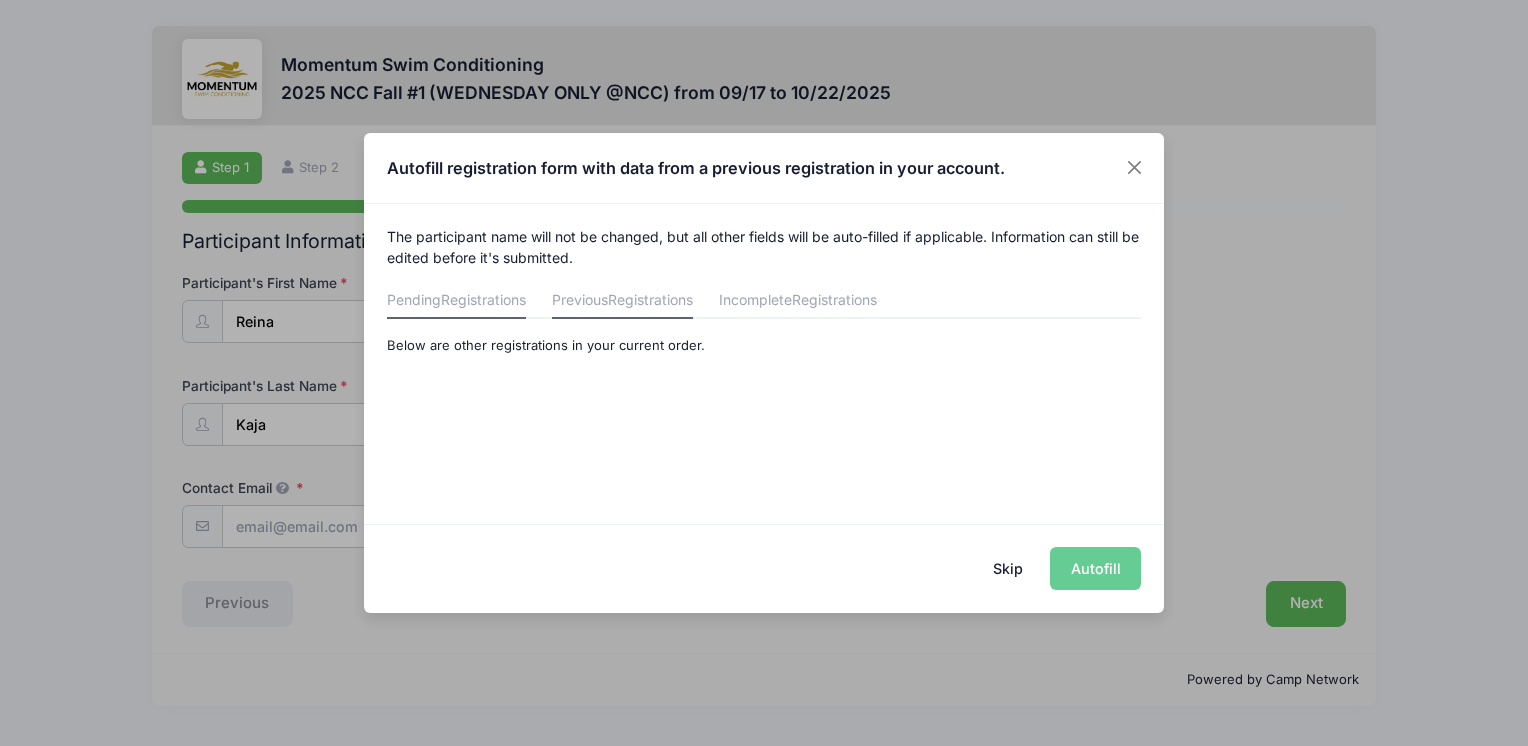 click on "Previous  Registrations" at bounding box center (622, 301) 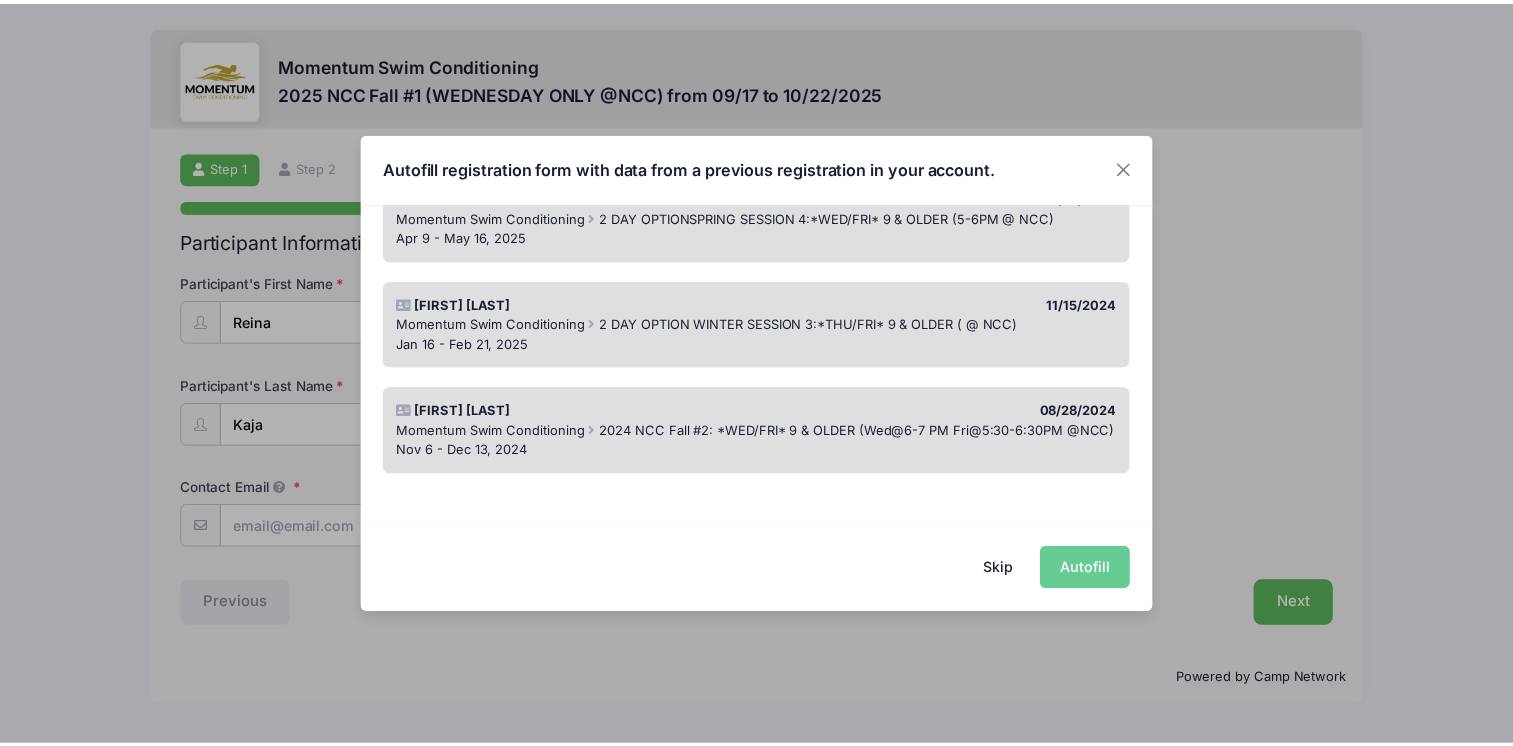 scroll, scrollTop: 0, scrollLeft: 0, axis: both 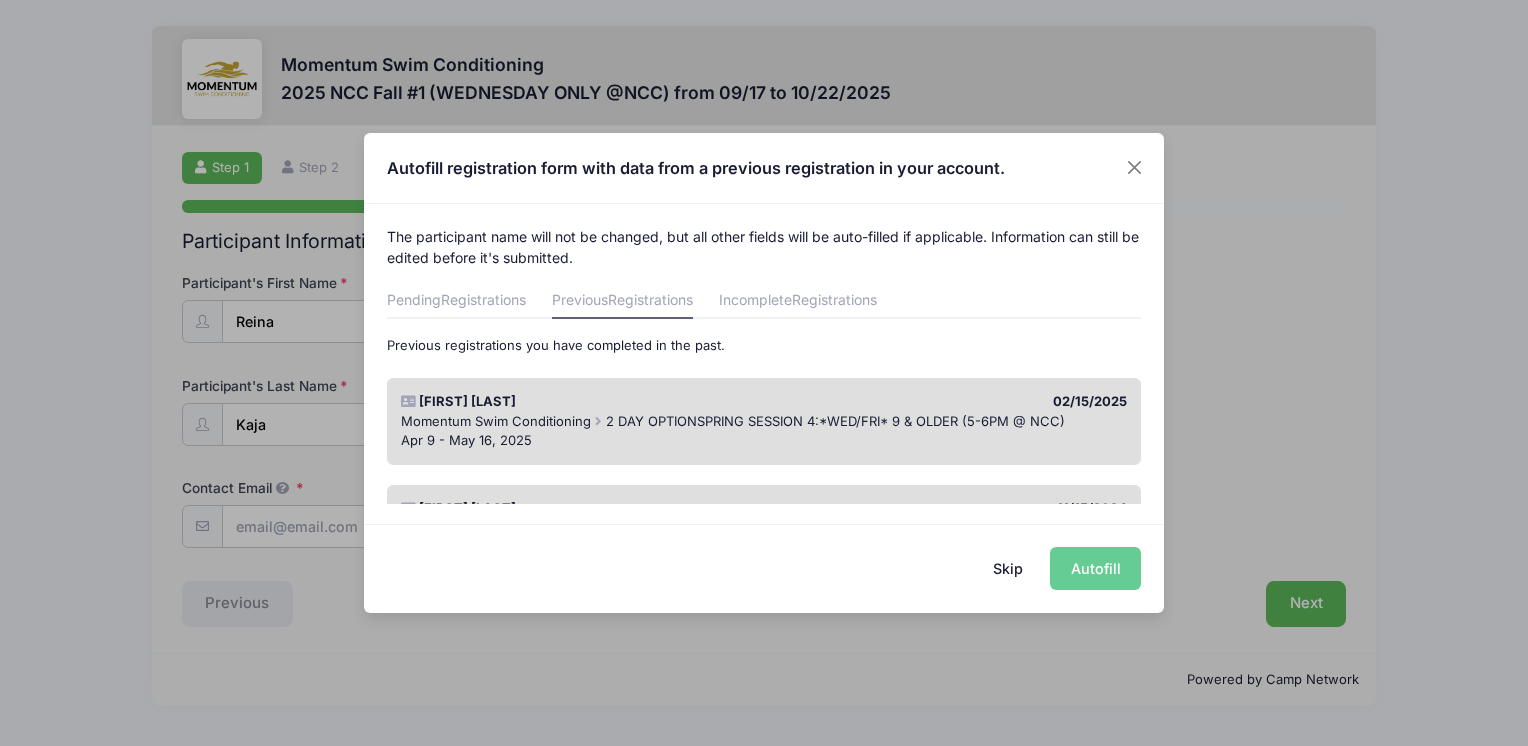 click on "2 DAY OPTIONSPRING SESSION 4:*WED/FRI* 9 & OLDER (5-6PM @ NCC)" at bounding box center [835, 421] 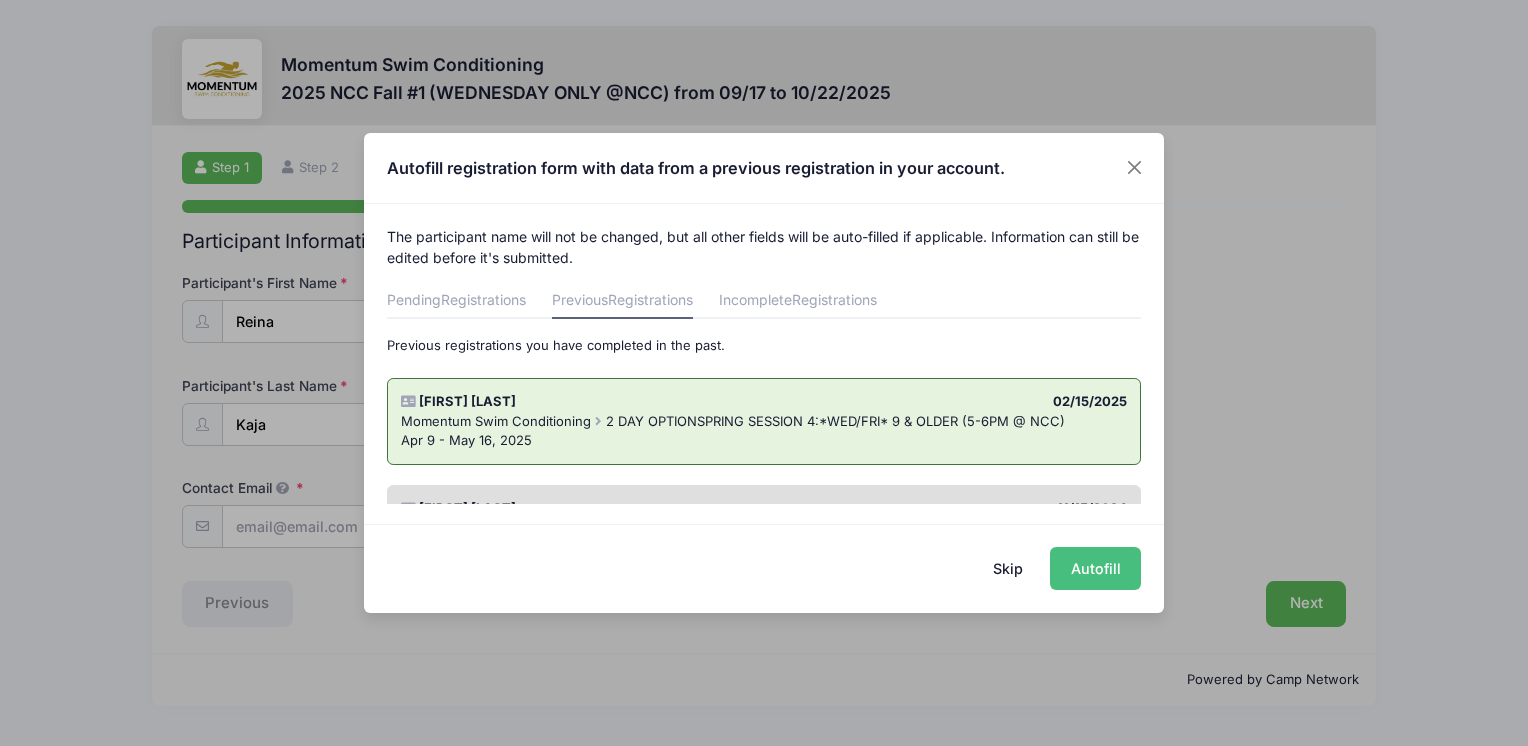 click on "Autofill" at bounding box center [1095, 568] 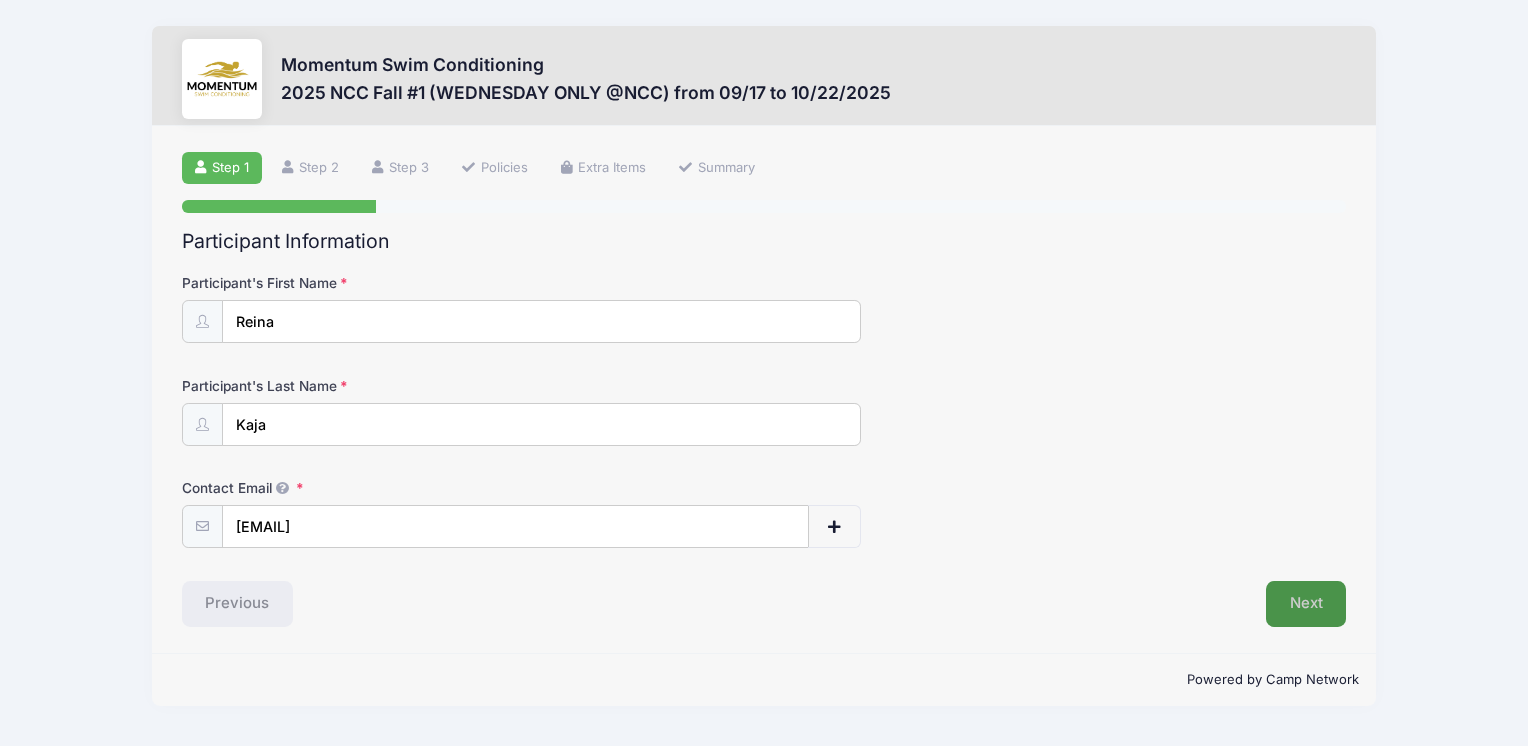 click on "Next" at bounding box center (1306, 604) 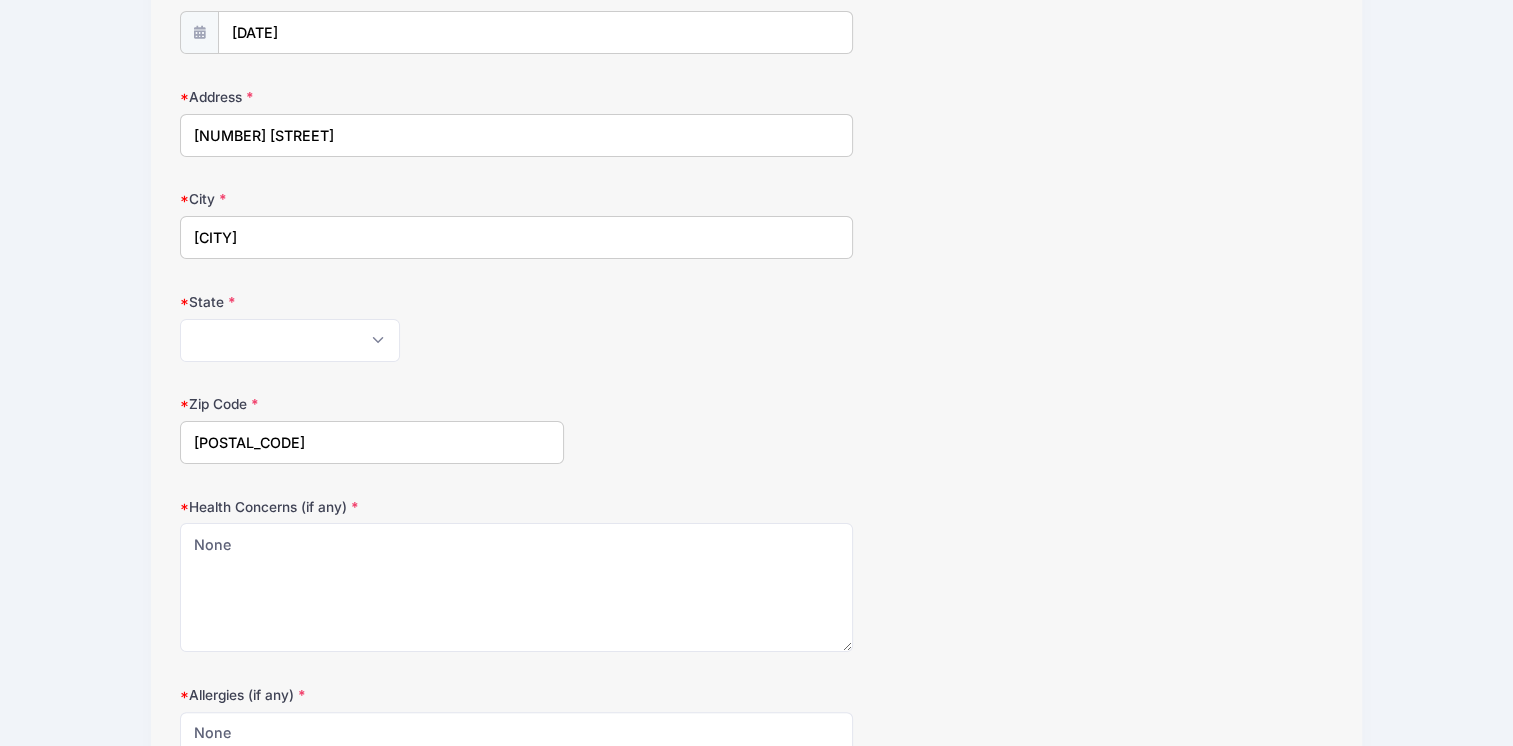 scroll, scrollTop: 300, scrollLeft: 0, axis: vertical 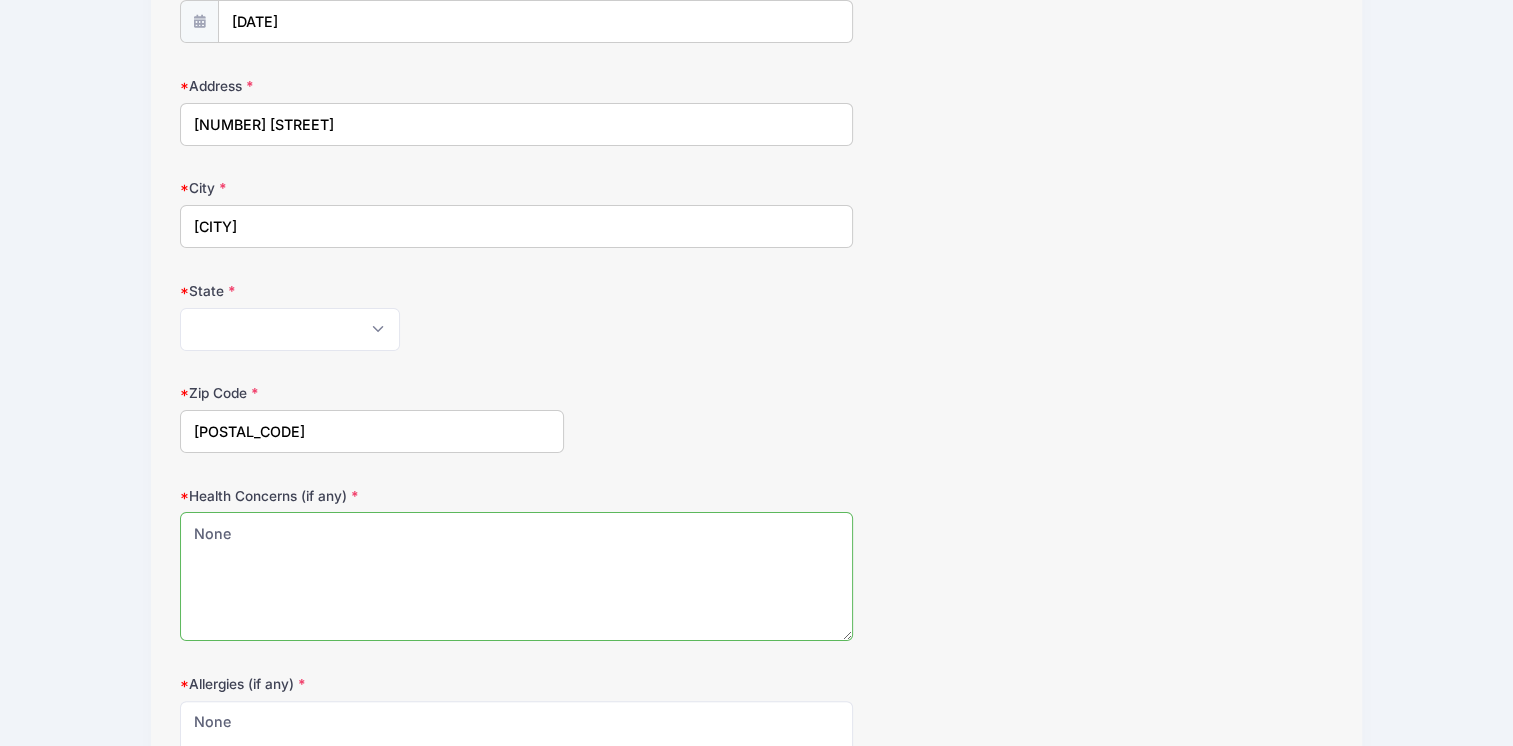 click on "None" at bounding box center (516, 576) 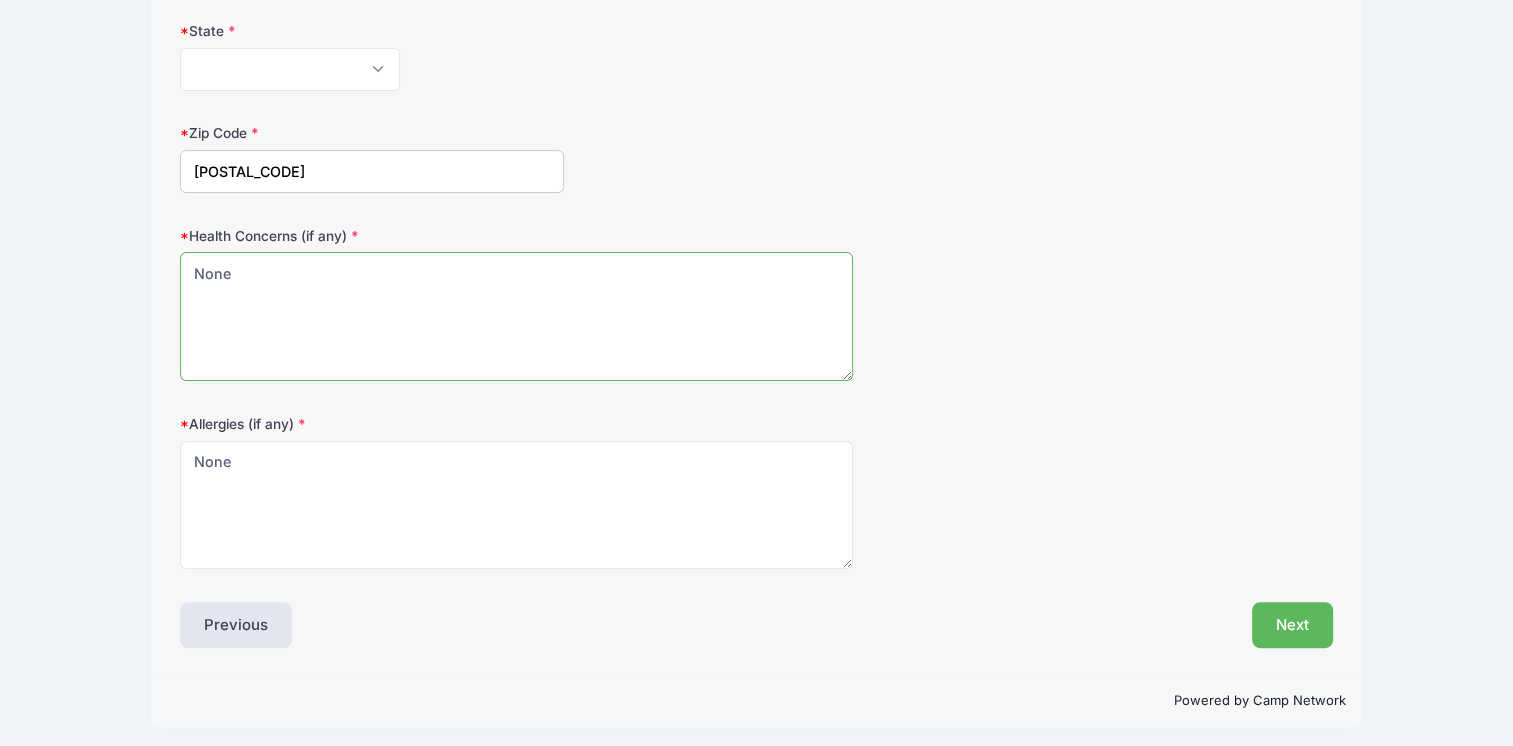 scroll, scrollTop: 563, scrollLeft: 0, axis: vertical 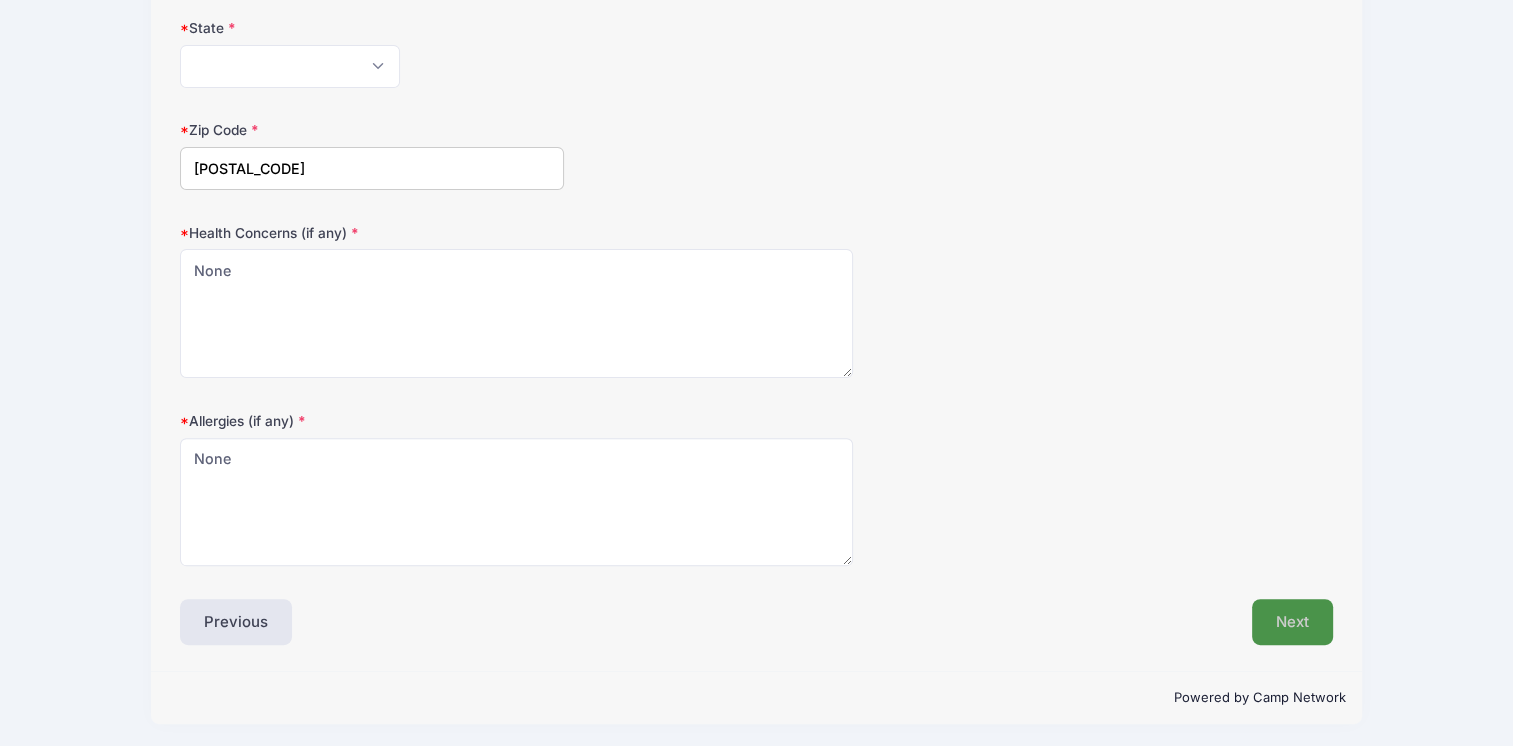 click on "Next" at bounding box center [1292, 622] 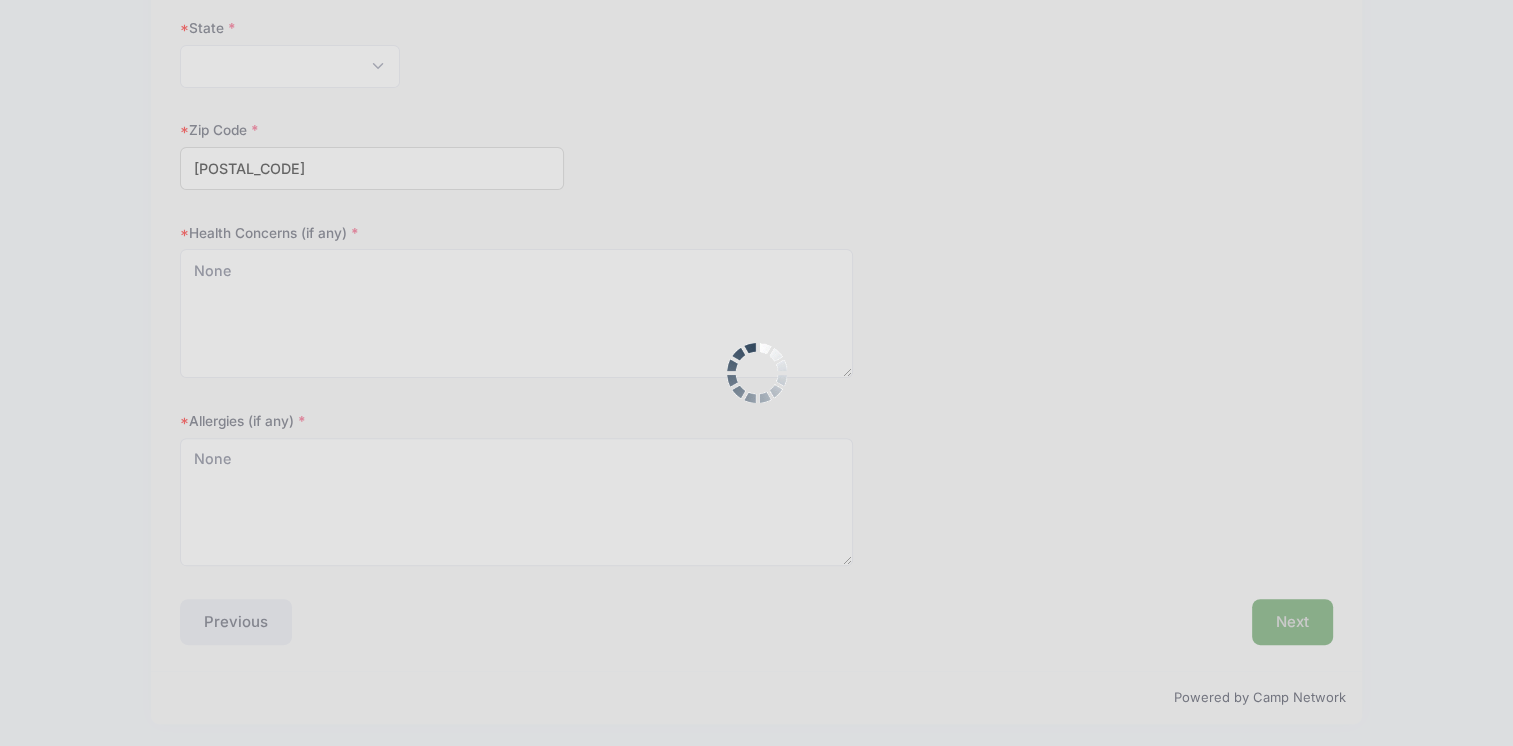 scroll, scrollTop: 0, scrollLeft: 0, axis: both 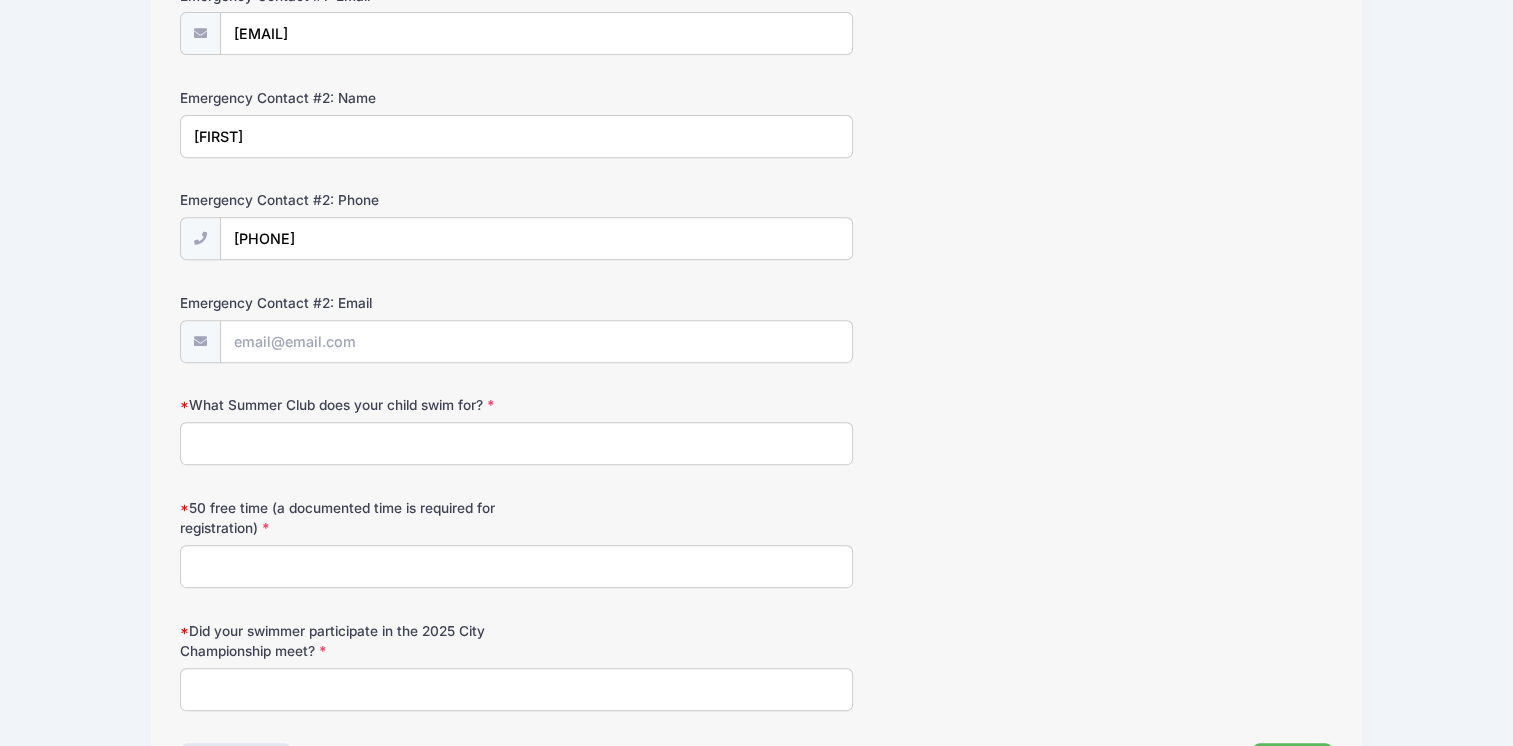 click on "What Summer Club does your child swim for?" at bounding box center (516, 443) 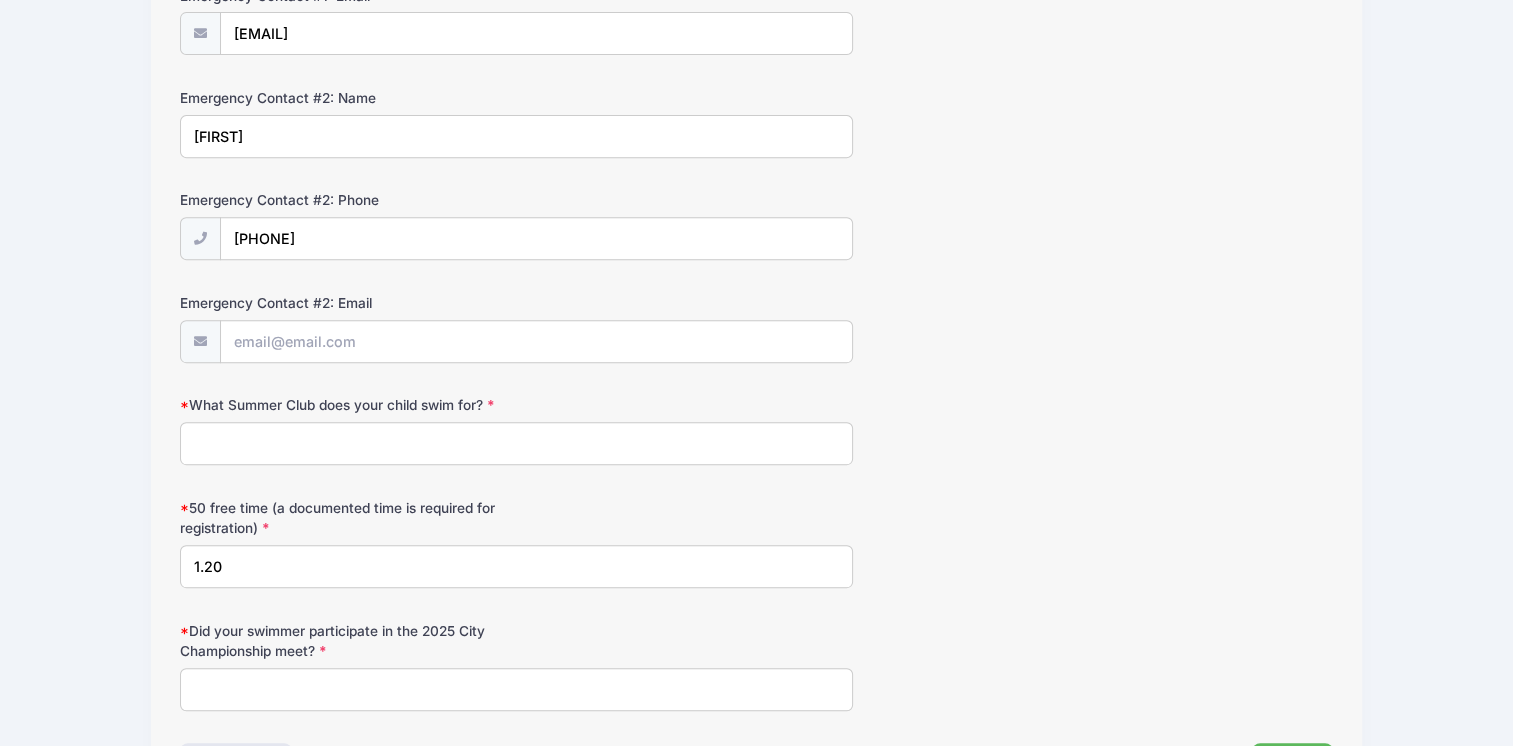 type on "1.20" 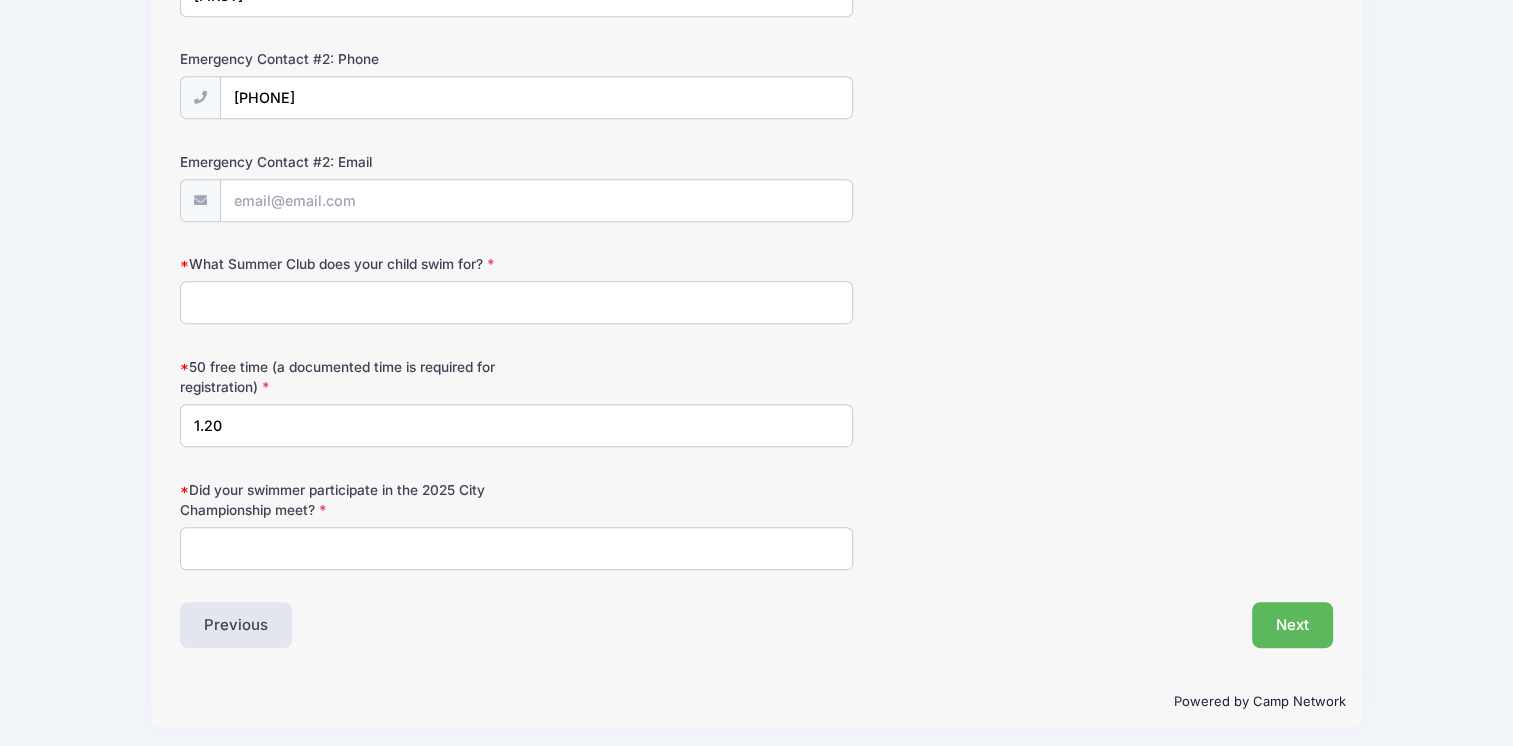 scroll, scrollTop: 942, scrollLeft: 0, axis: vertical 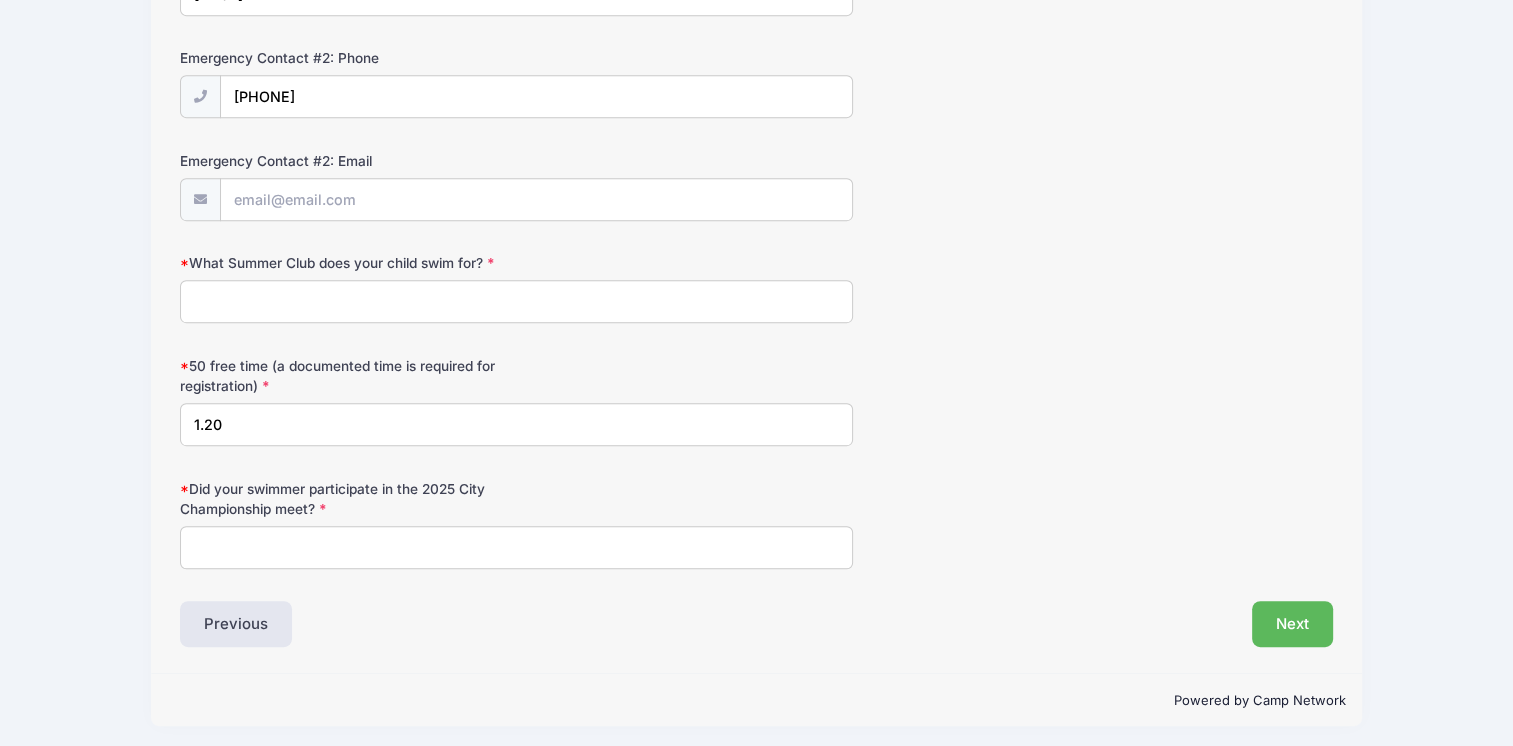 click on "What Summer Club does your child swim for?" at bounding box center (516, 301) 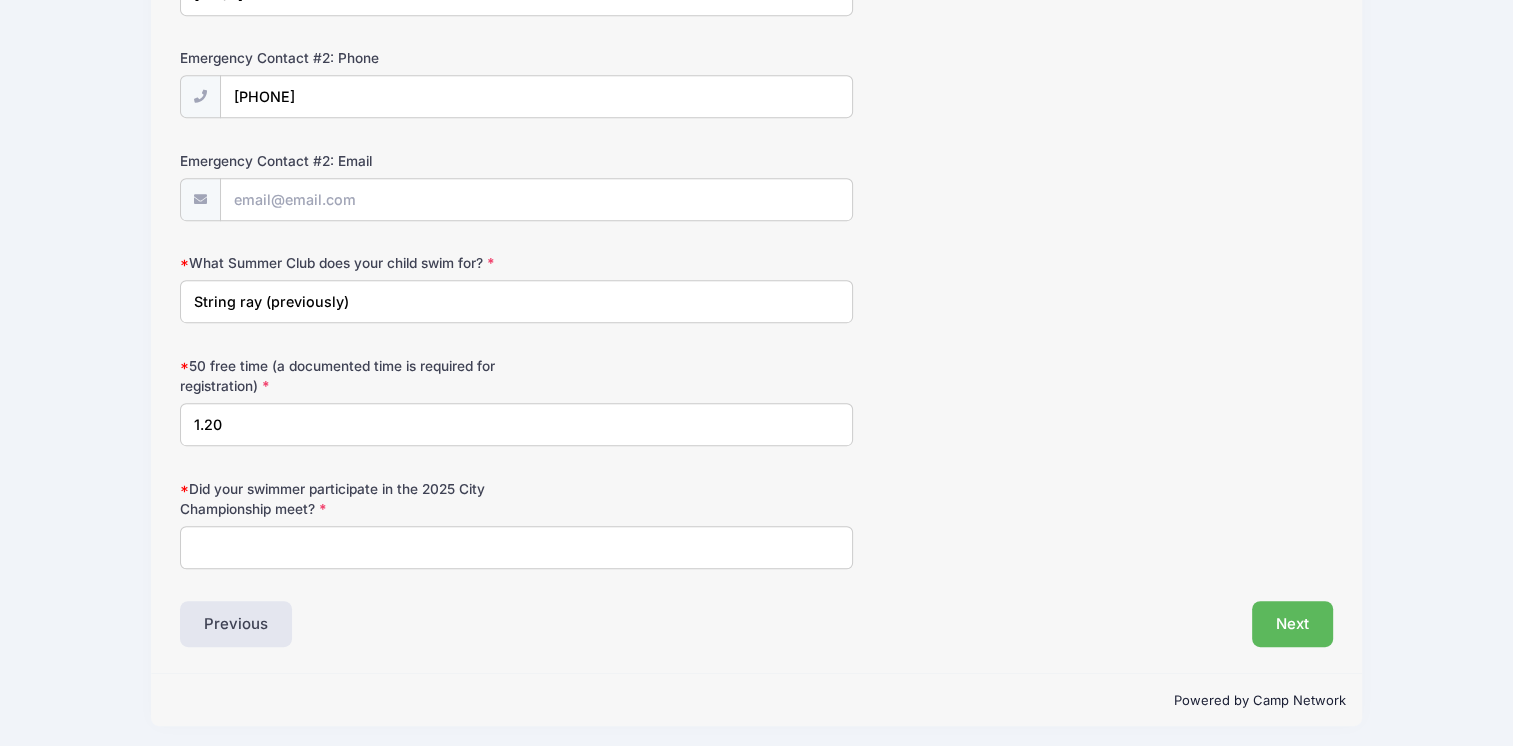 type on "String ray (previously)" 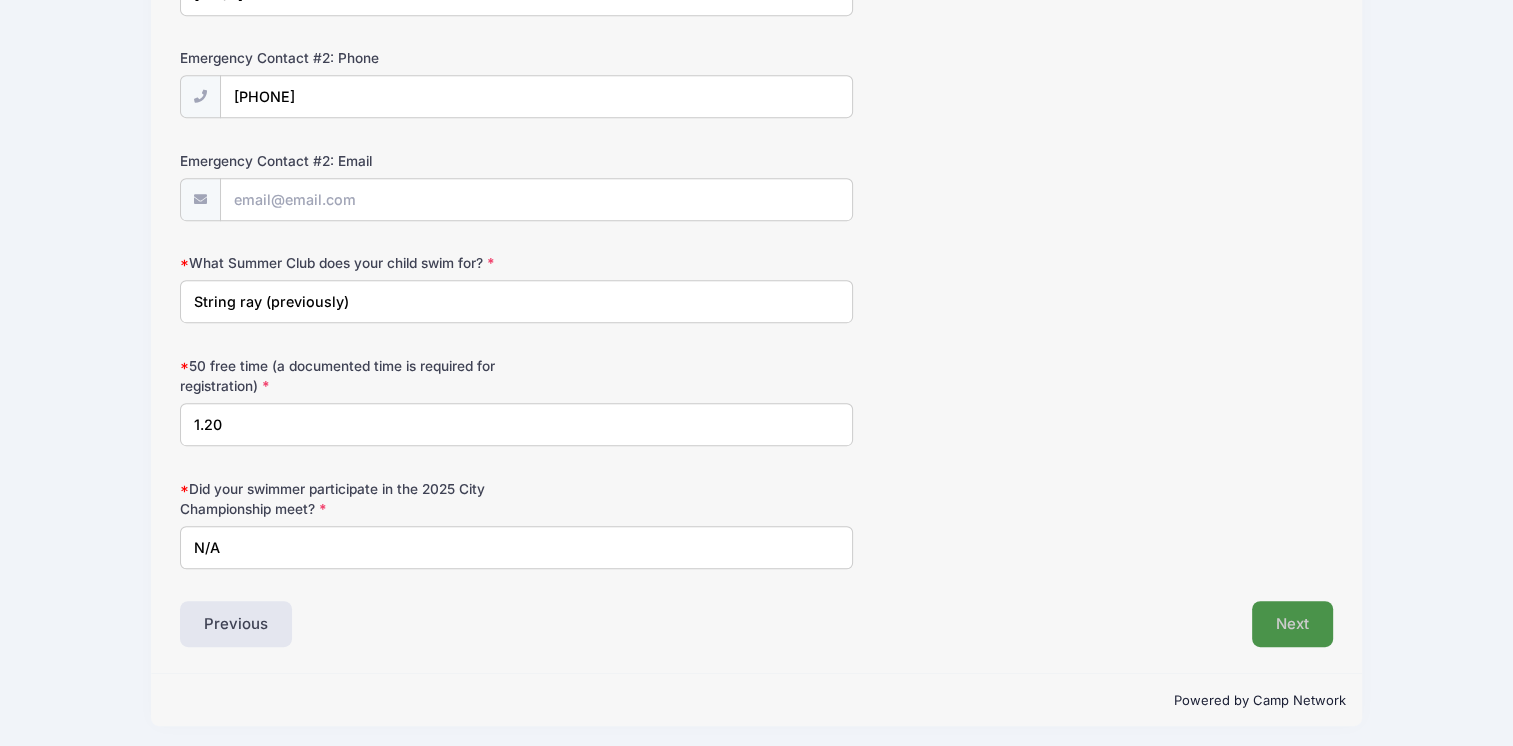 type on "N/A" 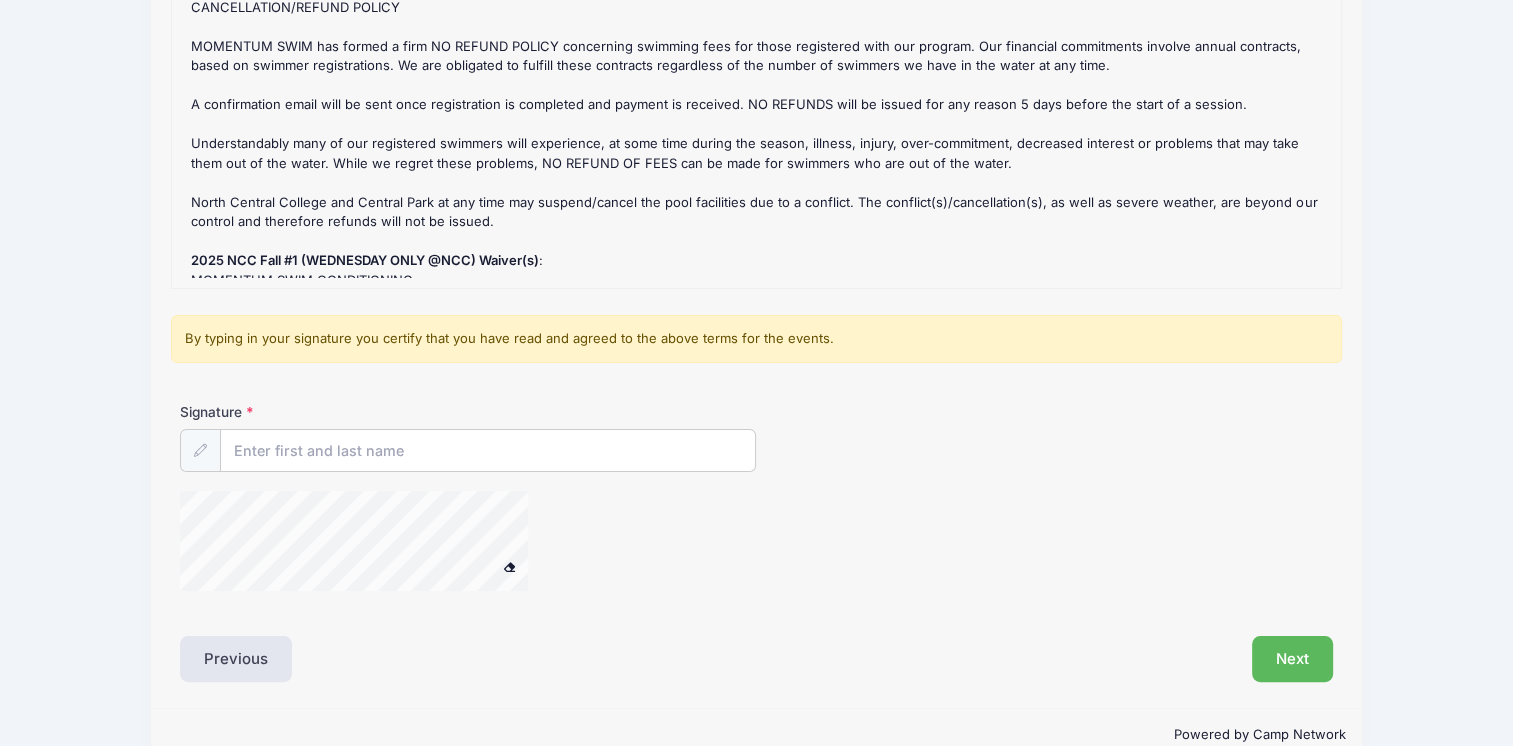 scroll, scrollTop: 117, scrollLeft: 0, axis: vertical 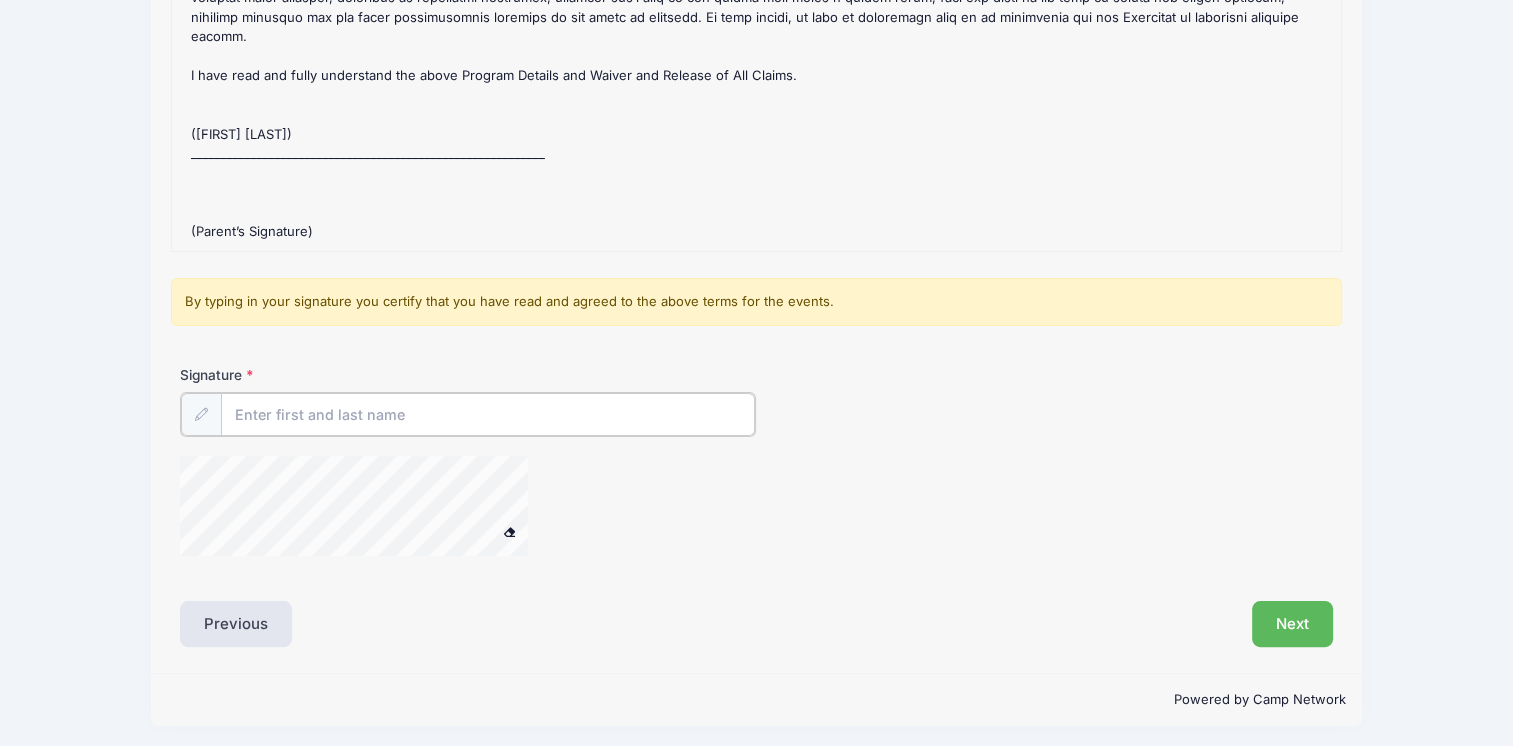 click on "Signature" at bounding box center [488, 414] 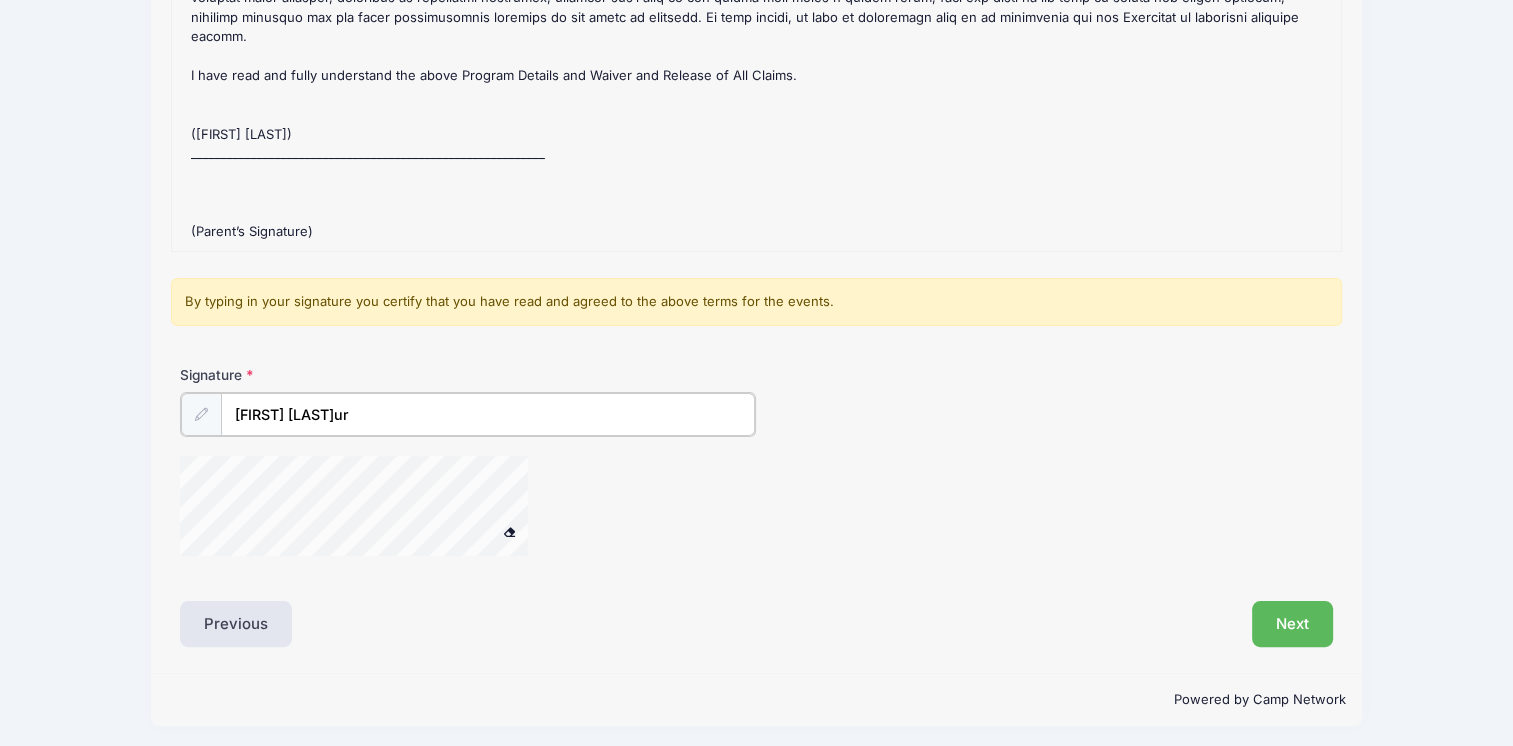 type on "[FIRST] [LAST]ur" 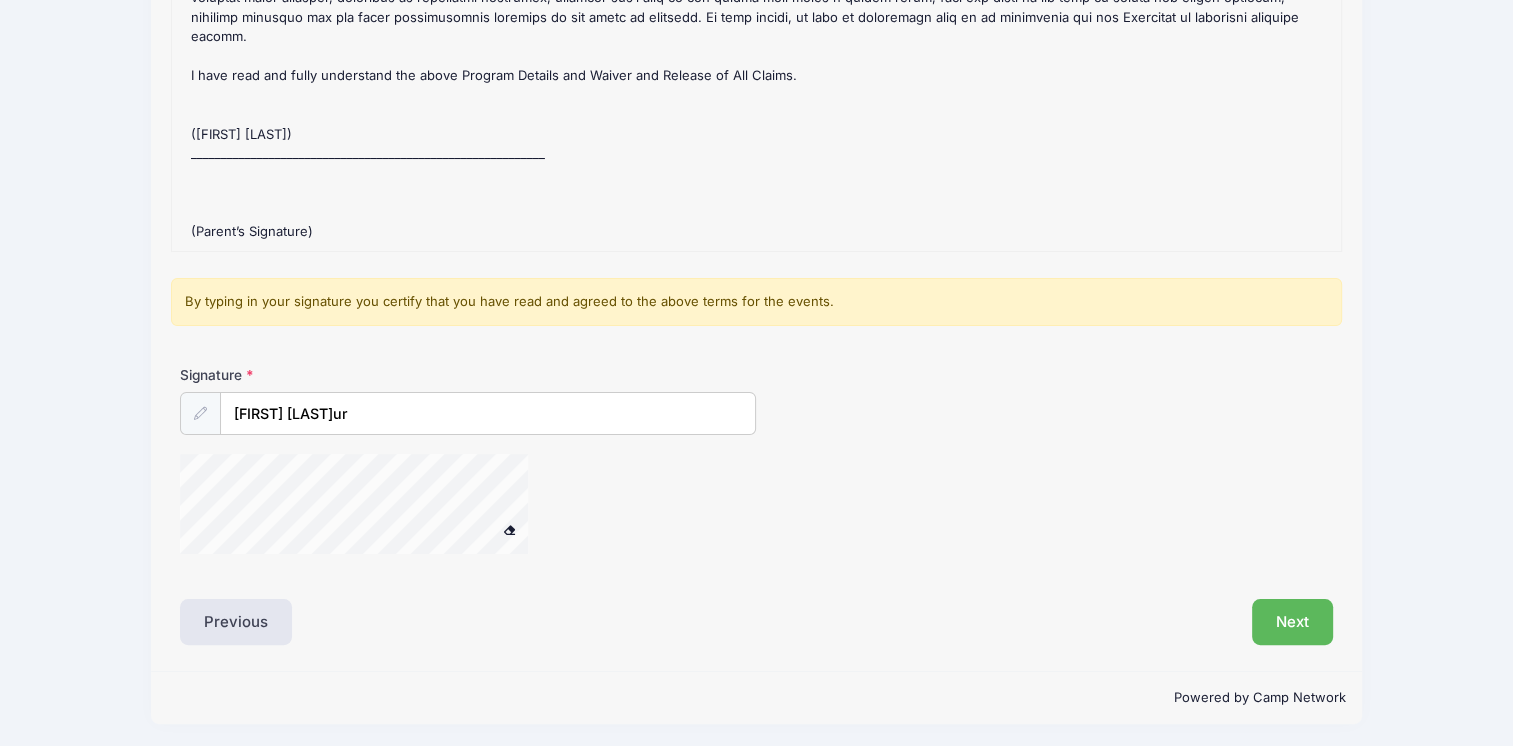 click on "2025 NCC Fall #1 (WEDNESDAY ONLY @NCC) Refund Policy :
CANCELLATION/REFUND POLICY
MOMENTUM SWIM has formed a firm NO REFUND POLICY concerning swimming fees for those registered with our program.  Our financial commitments involve annual contracts, based on swimmer registrations. We are obligated to fulfill these contracts regardless of the number of swimmers we have in the water at any time.
A confirmation email will be sent once registration is completed and payment is received. NO REFUNDS will be issued for any reason 5 days before  the start of a session.
Understandably many of our registered swimmers will experience, at some time during the season, illness, injury, over-commitment, decreased interest or problems that may take them out of the water. While we regret these problems, NO REFUND OF FEES can be made for swimmers who are out of the water.
2025 NCC Fall #1 (WEDNESDAY ONLY @NCC) Waiver(s) :
MOMENTUM SWIM CONDITIONING
Program Waiver & Release of All Claims" at bounding box center [757, 91] 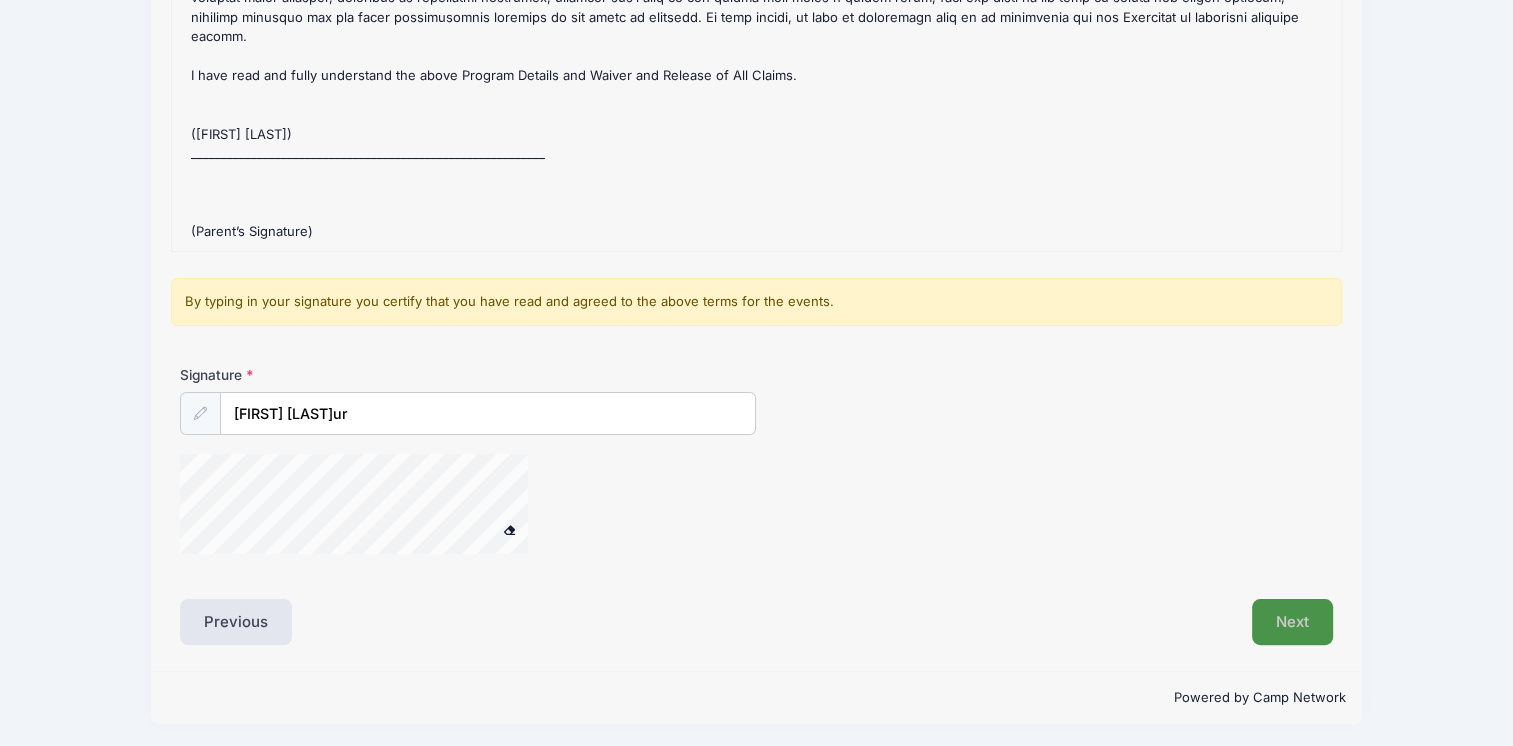 click on "Next" at bounding box center [1292, 622] 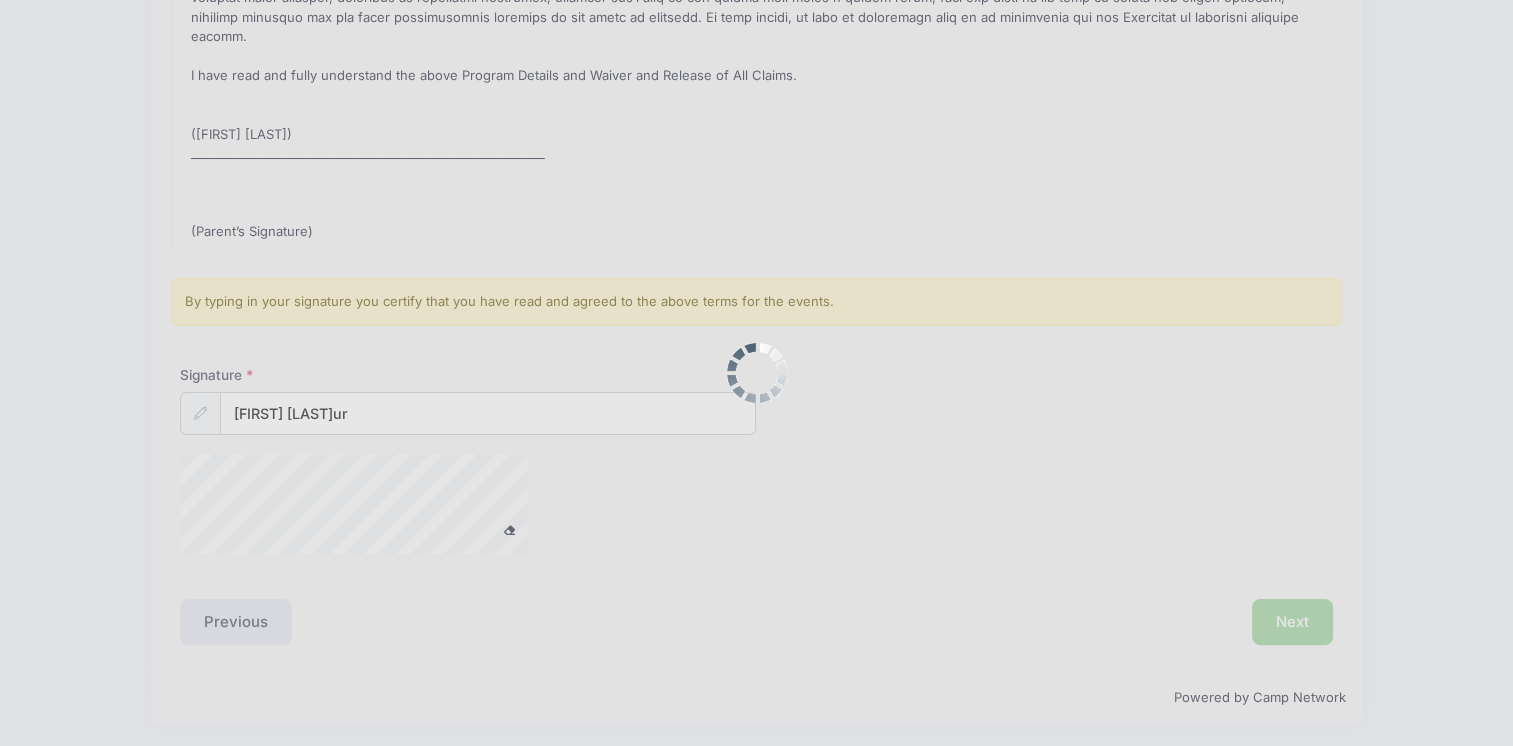 scroll, scrollTop: 0, scrollLeft: 0, axis: both 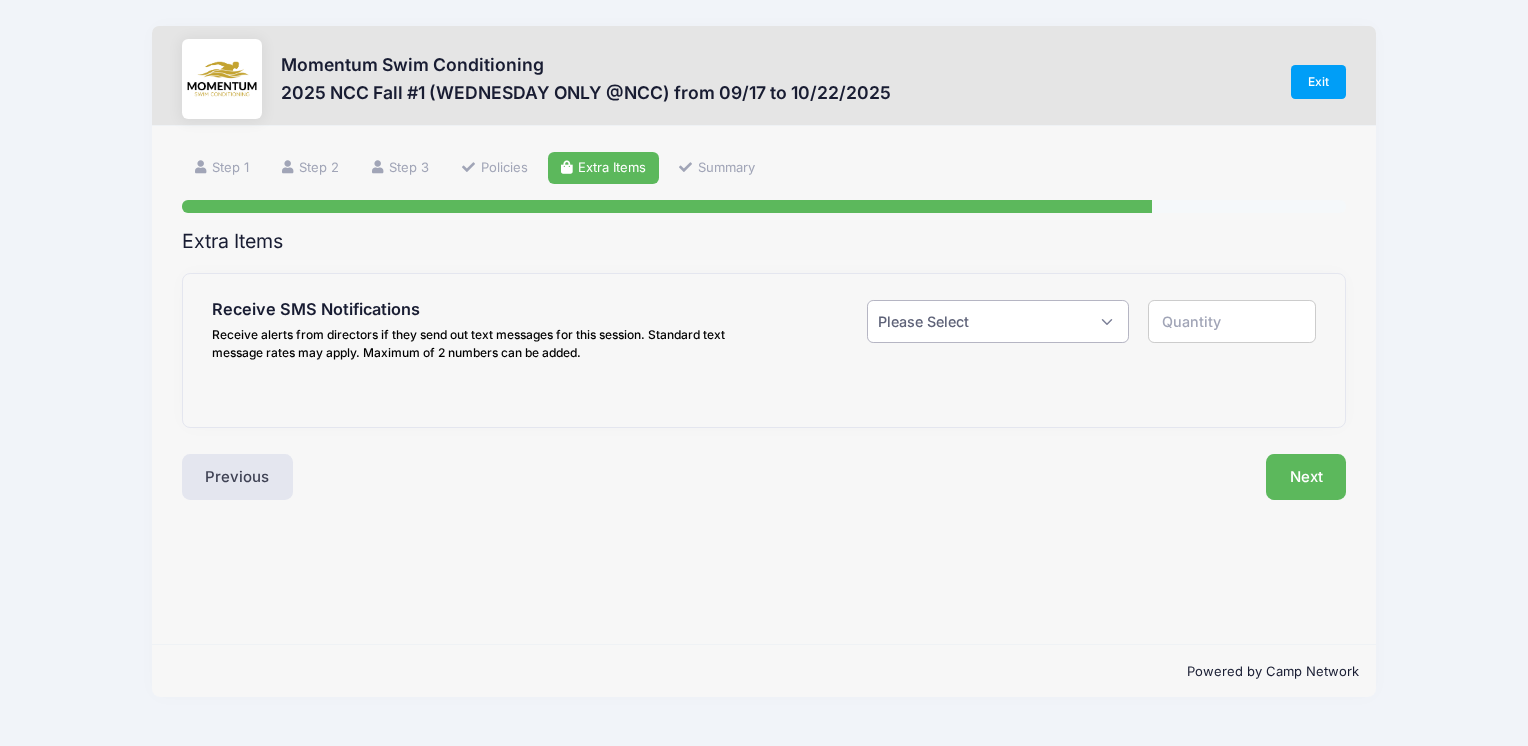click on "Please Select Yes ($0.00)
No" at bounding box center [997, 321] 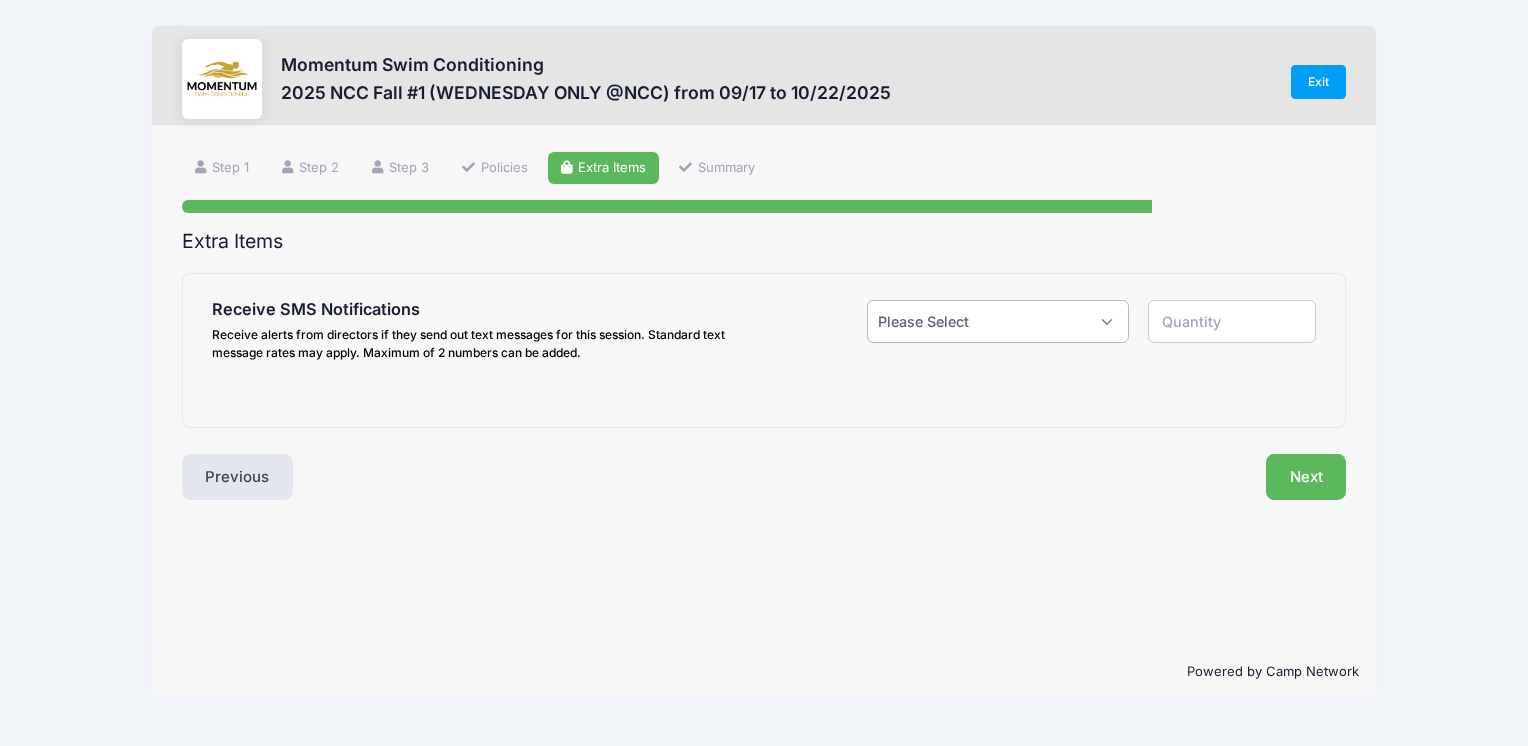 select on "1" 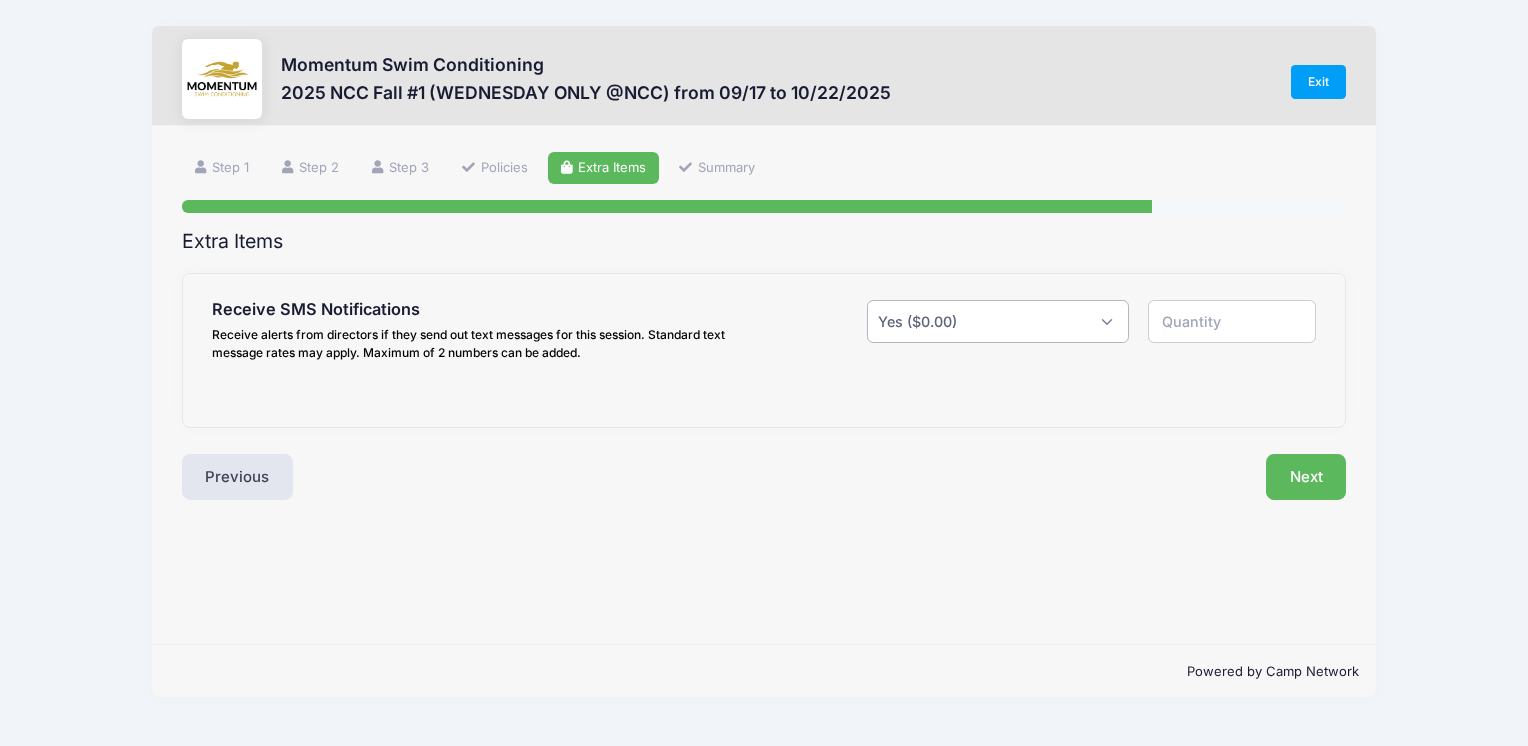 click on "Please Select Yes ($0.00)
No" at bounding box center (997, 321) 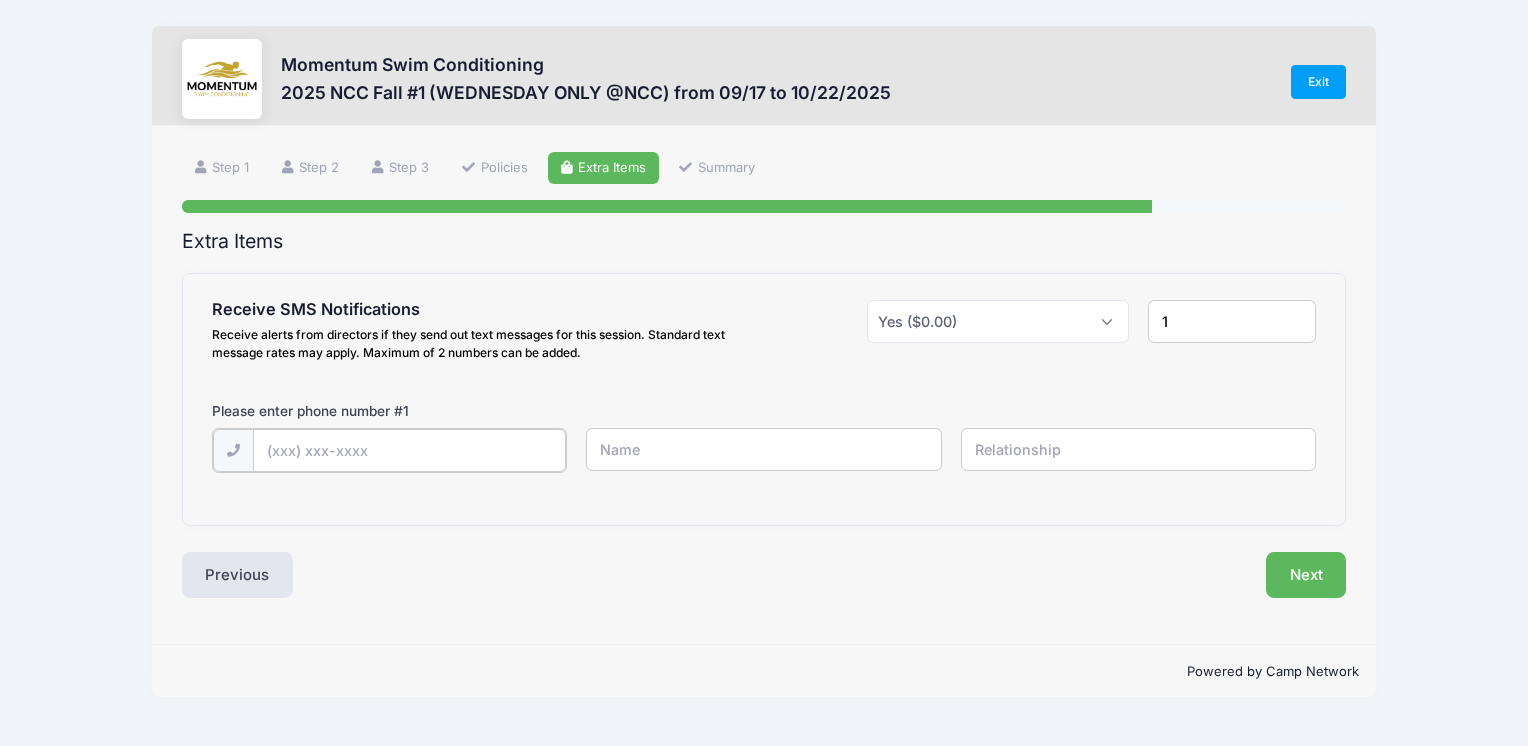 click at bounding box center (0, 0) 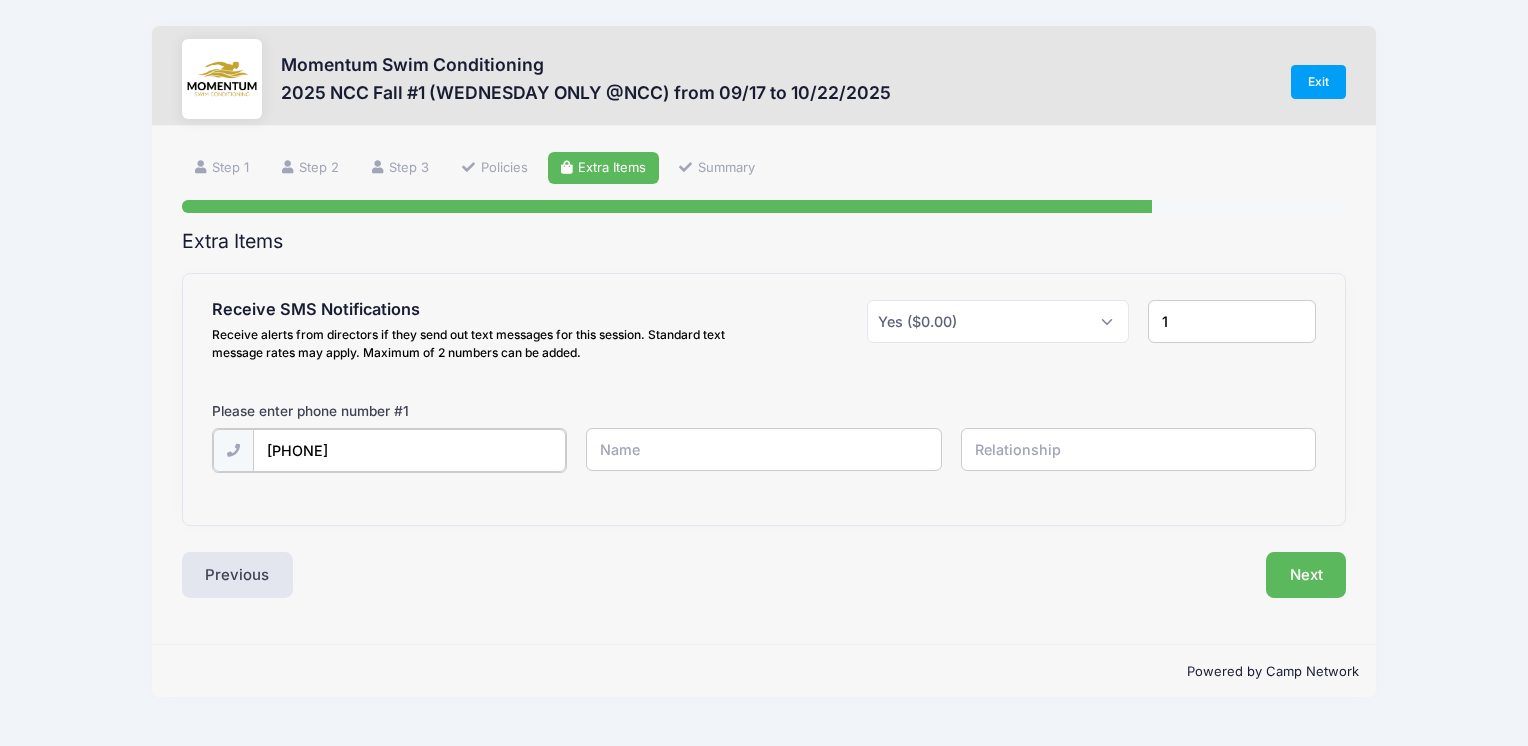 type on "[PHONE]" 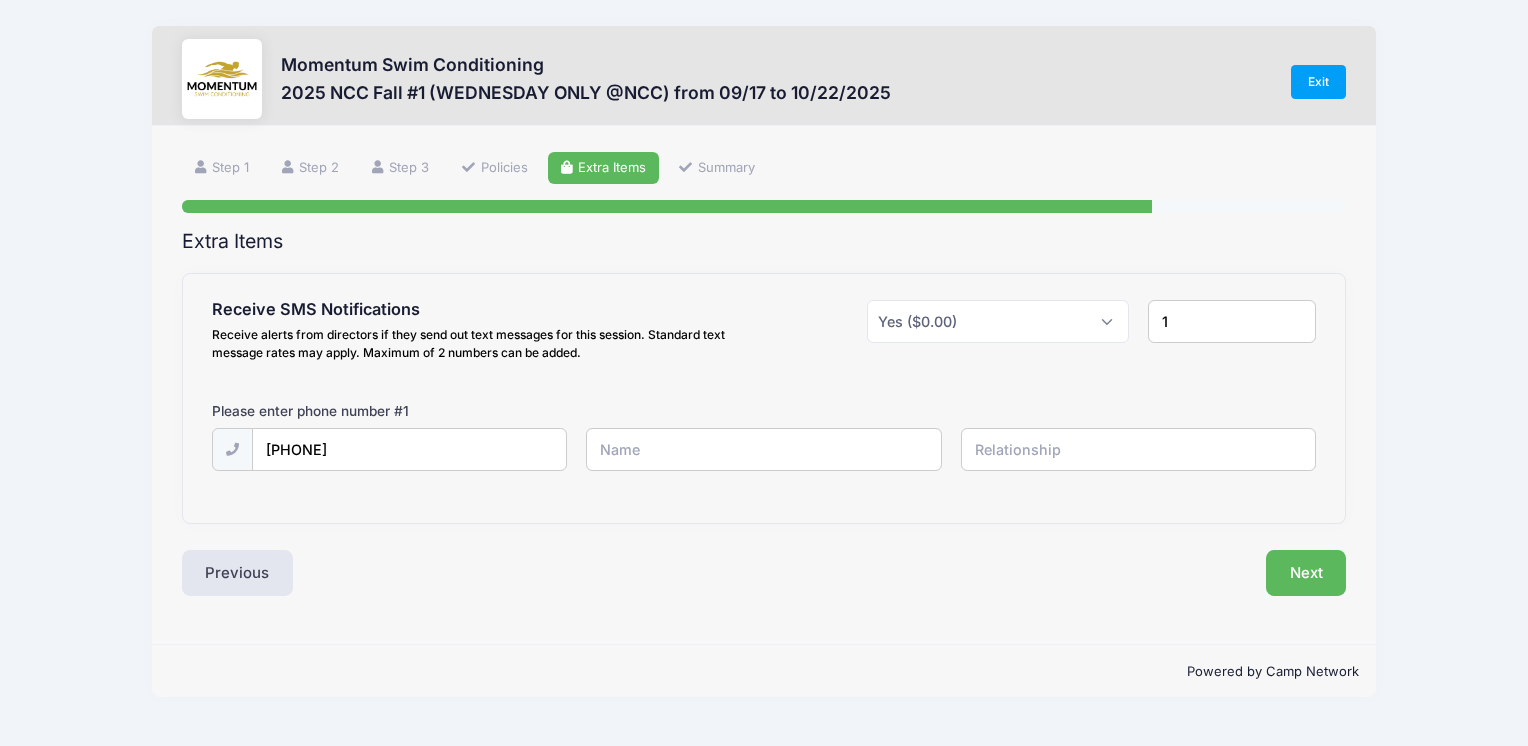 click at bounding box center (0, 0) 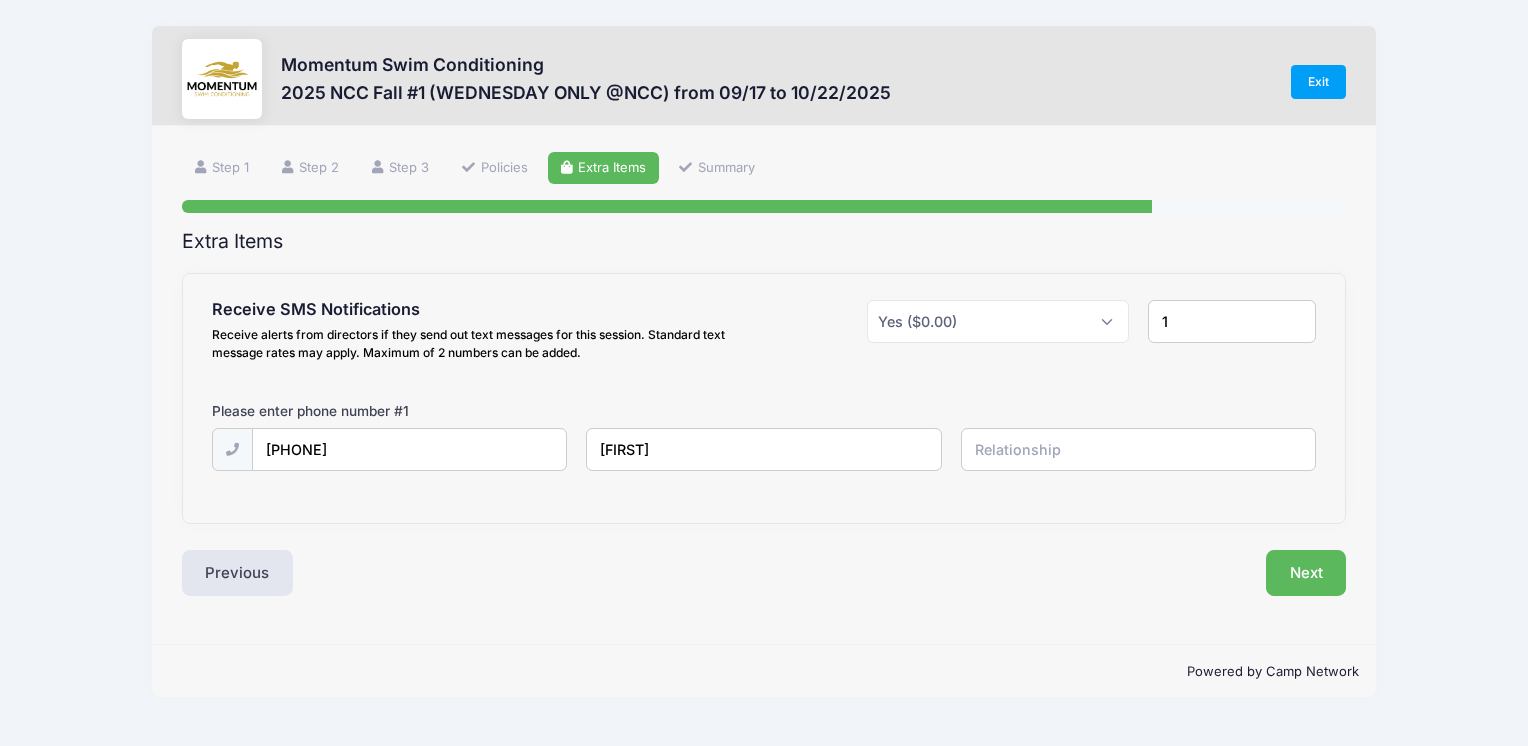 type on "[FIRST]" 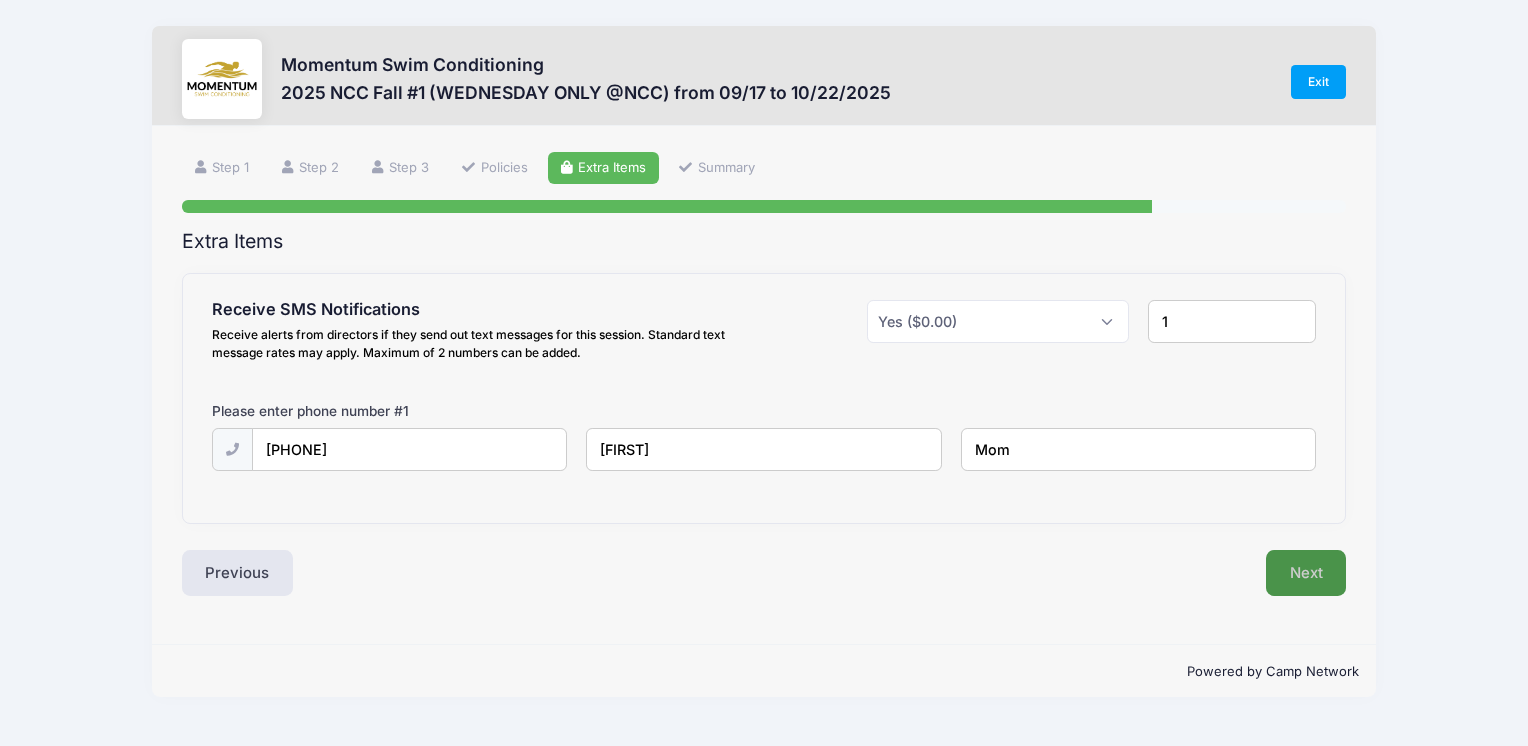 type on "Mom" 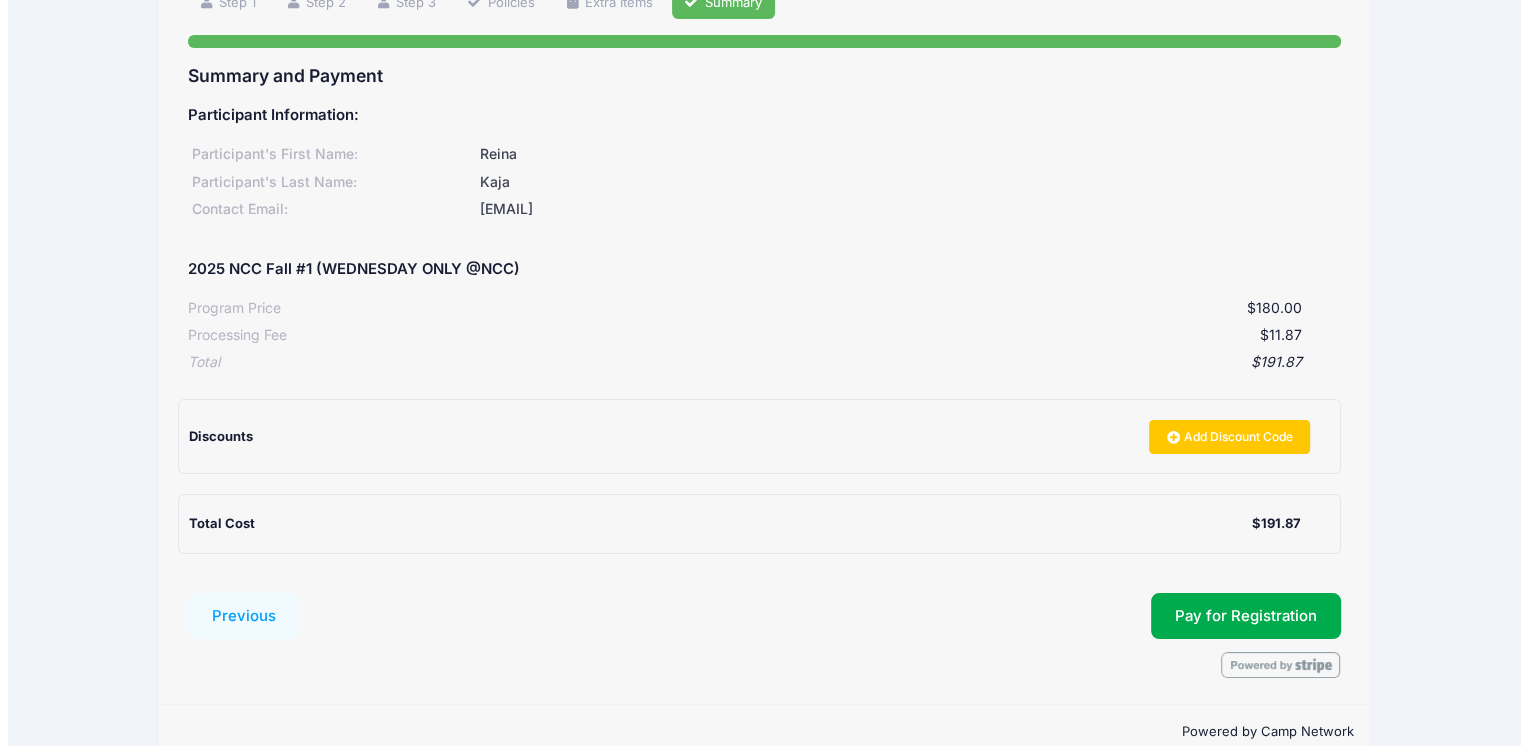 scroll, scrollTop: 200, scrollLeft: 0, axis: vertical 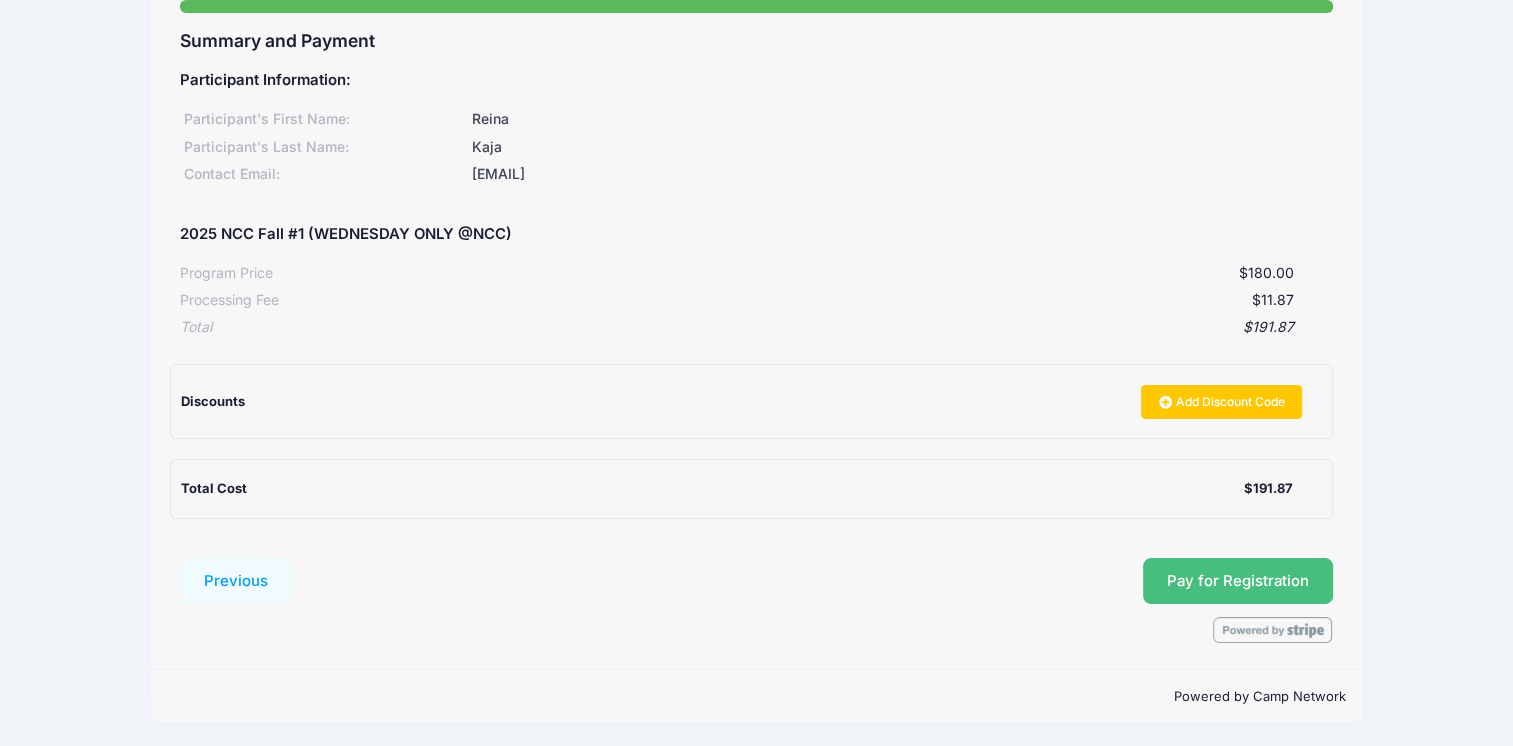 click on "Pay for Registration" at bounding box center [1238, 581] 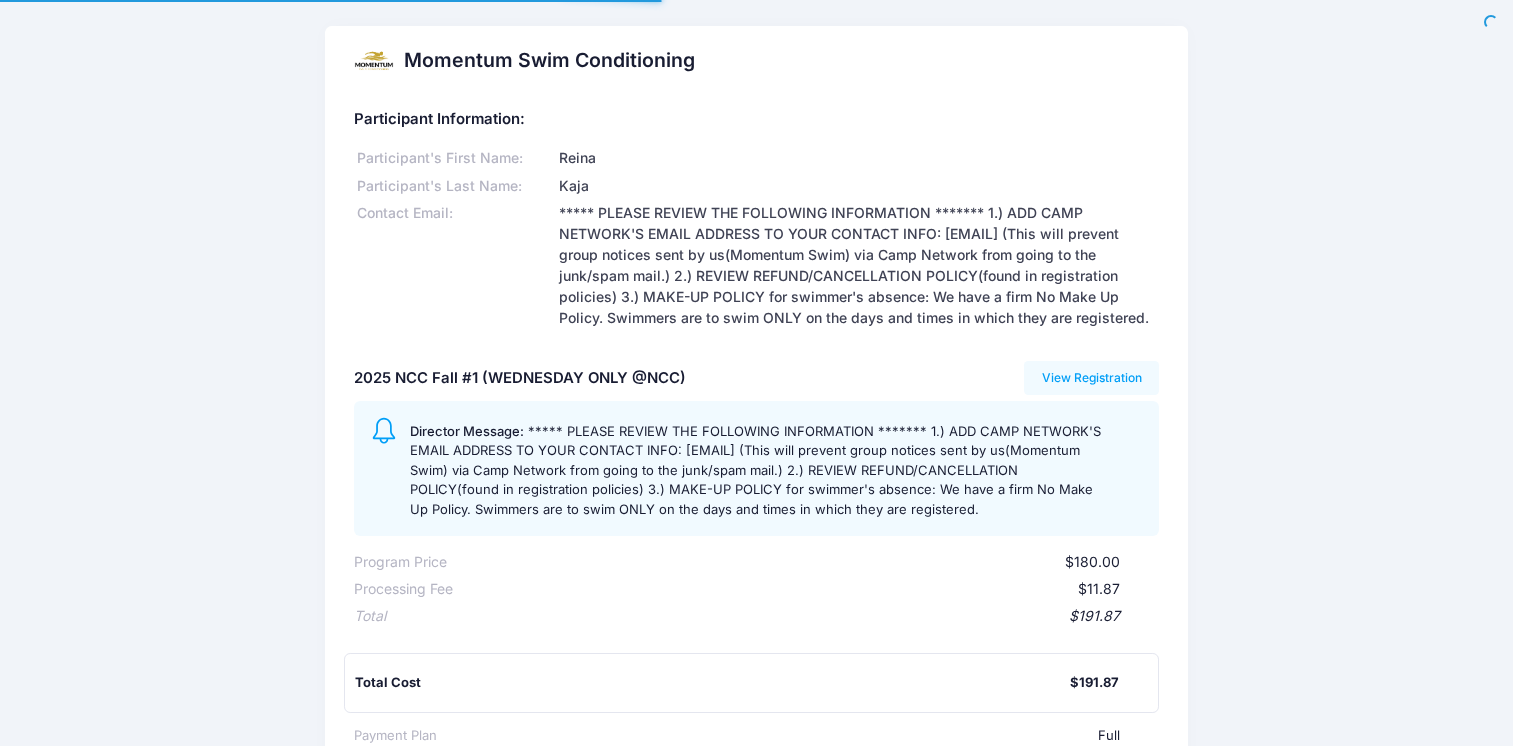 scroll, scrollTop: 0, scrollLeft: 0, axis: both 